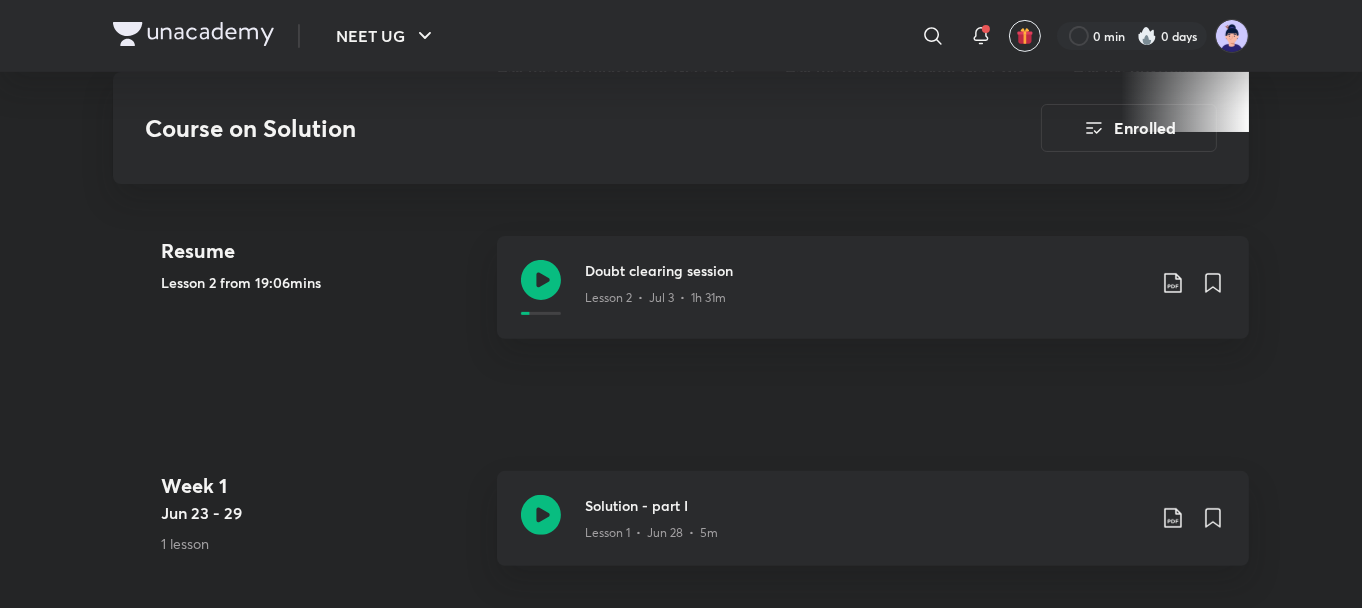 scroll, scrollTop: 860, scrollLeft: 0, axis: vertical 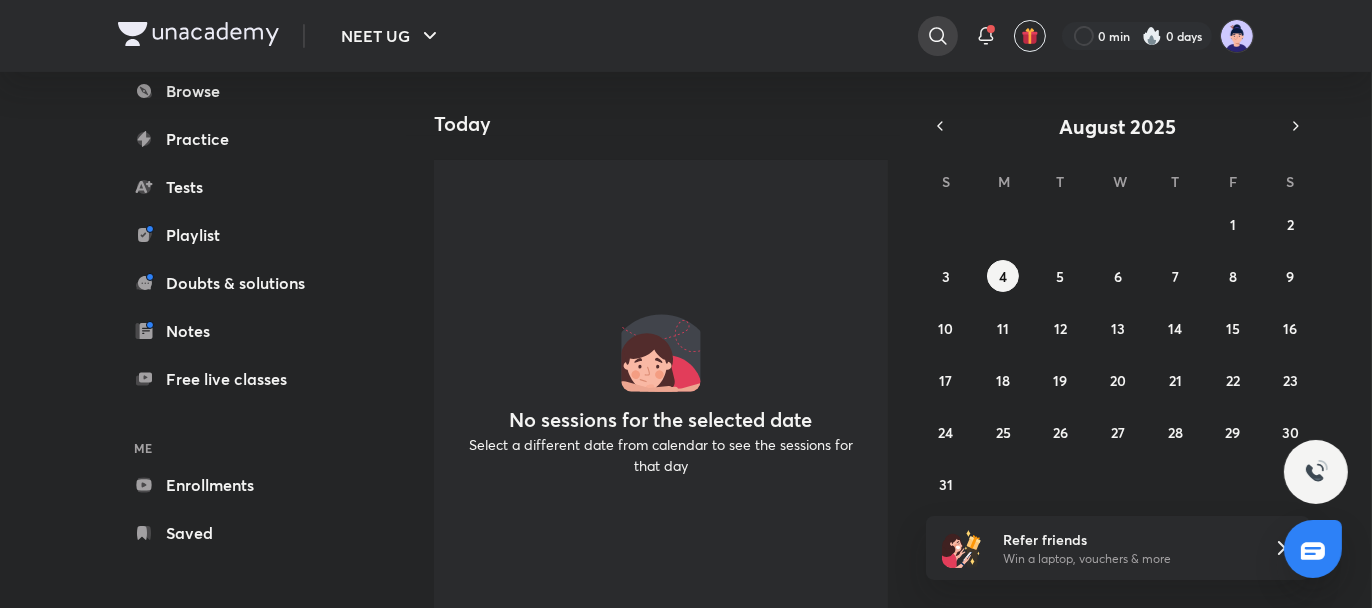 click 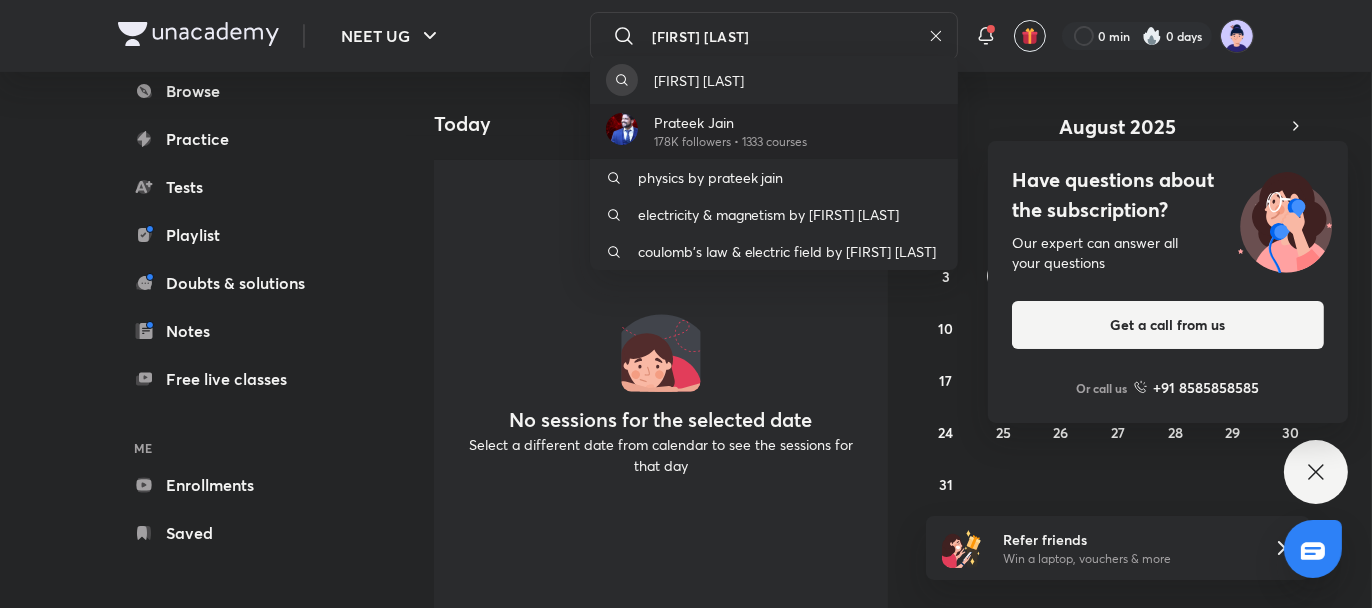 type on "[FIRST] [LAST]" 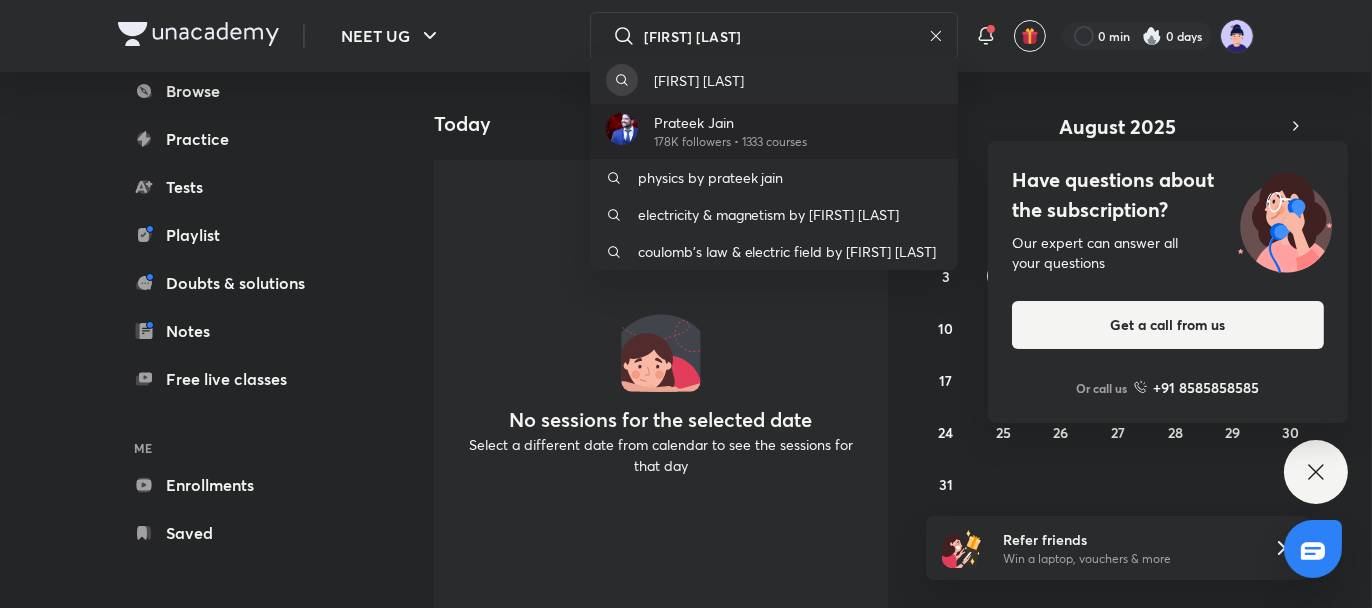 click on "Prateek Jain" at bounding box center [731, 122] 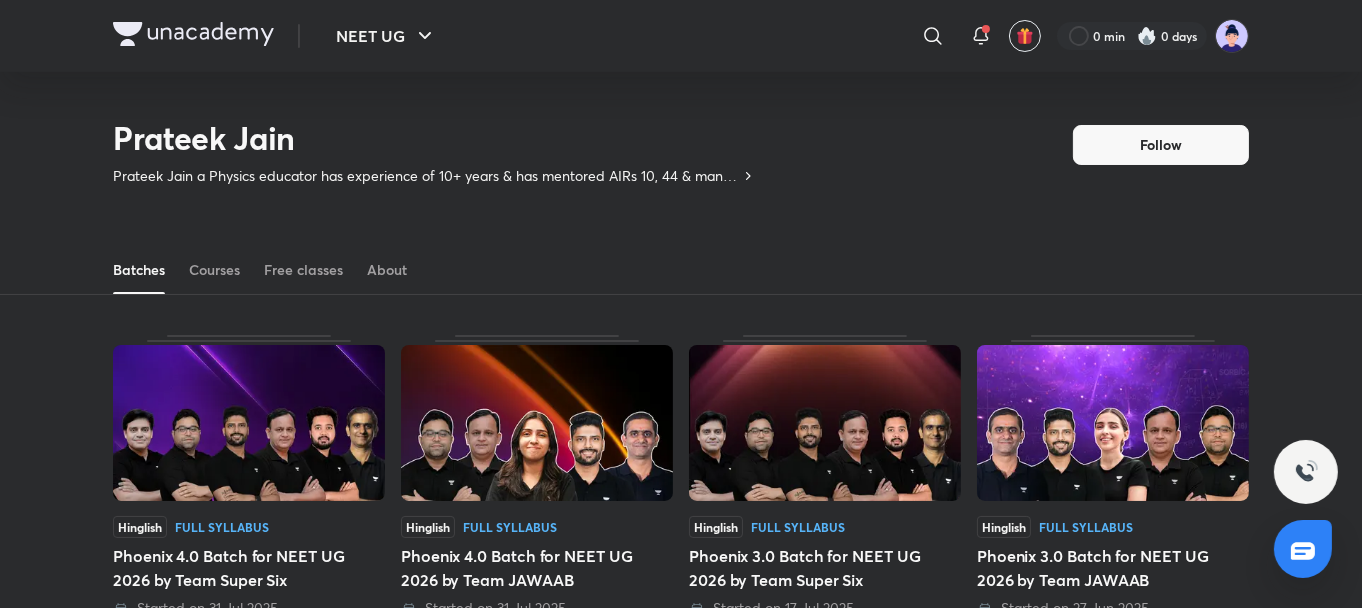 scroll, scrollTop: 88, scrollLeft: 0, axis: vertical 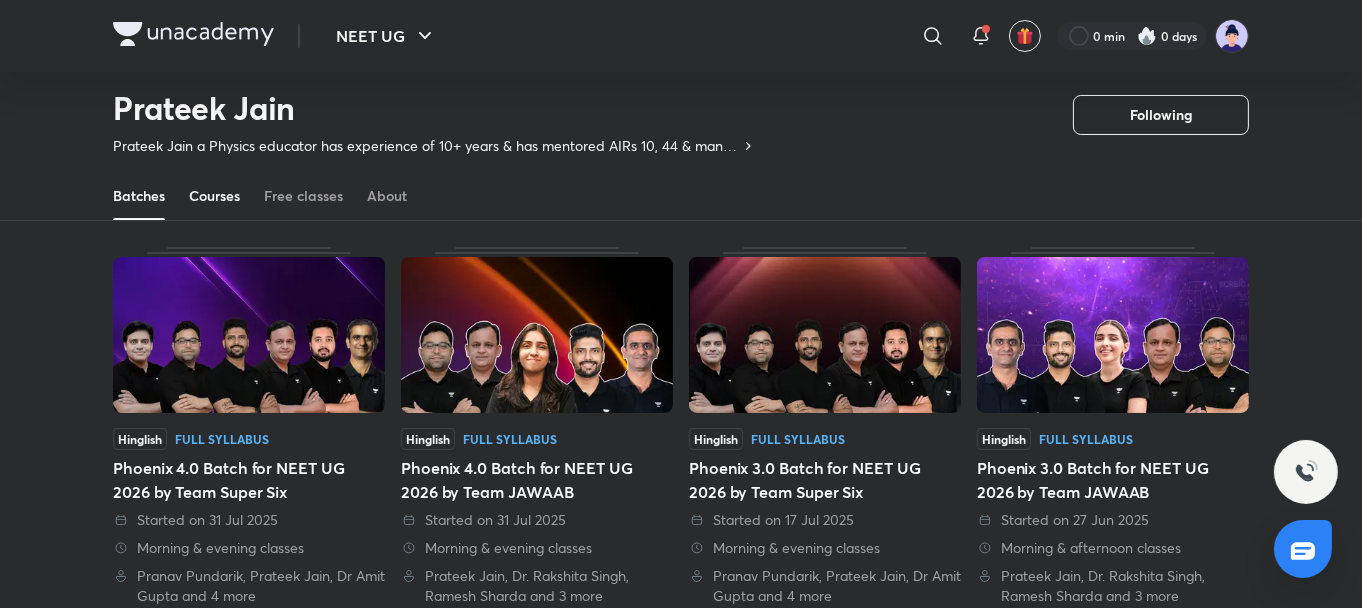 click on "Courses" at bounding box center [214, 196] 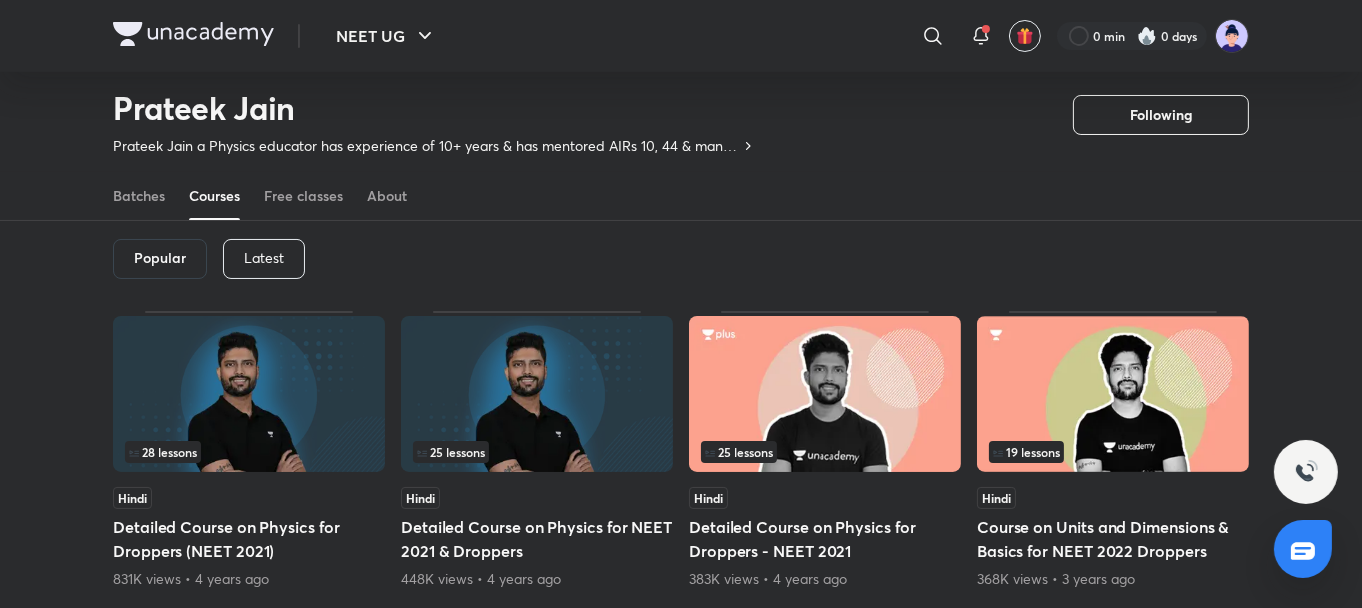 click on "Latest" at bounding box center [264, 259] 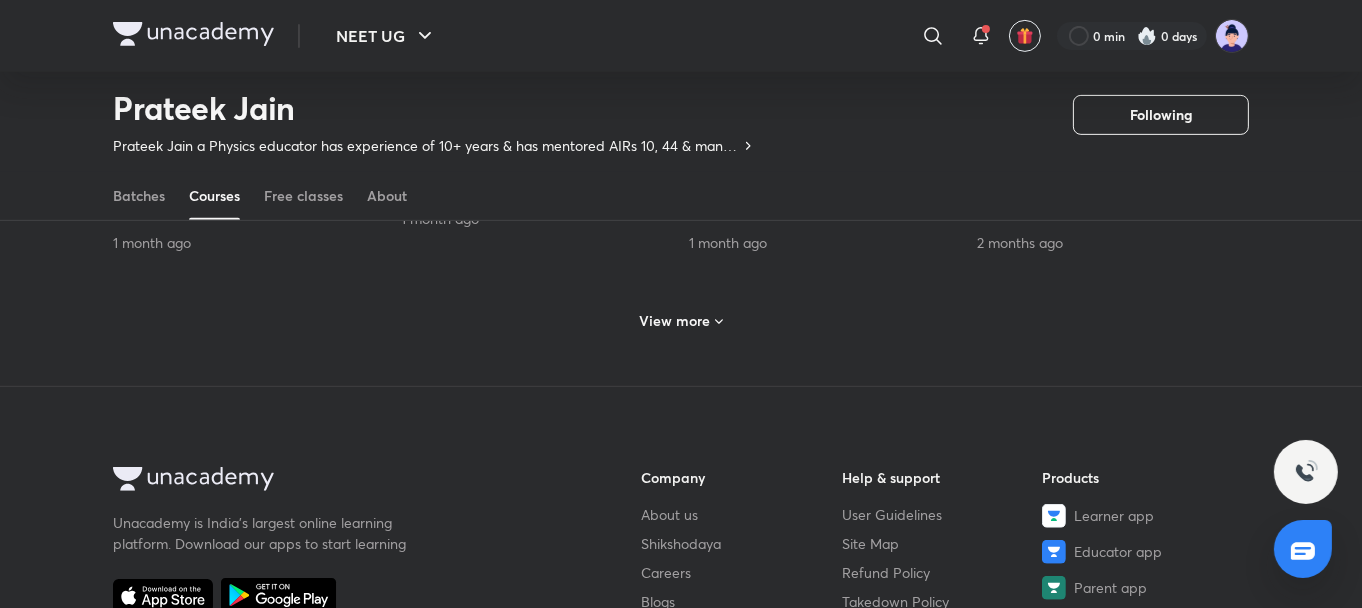 scroll, scrollTop: 1080, scrollLeft: 0, axis: vertical 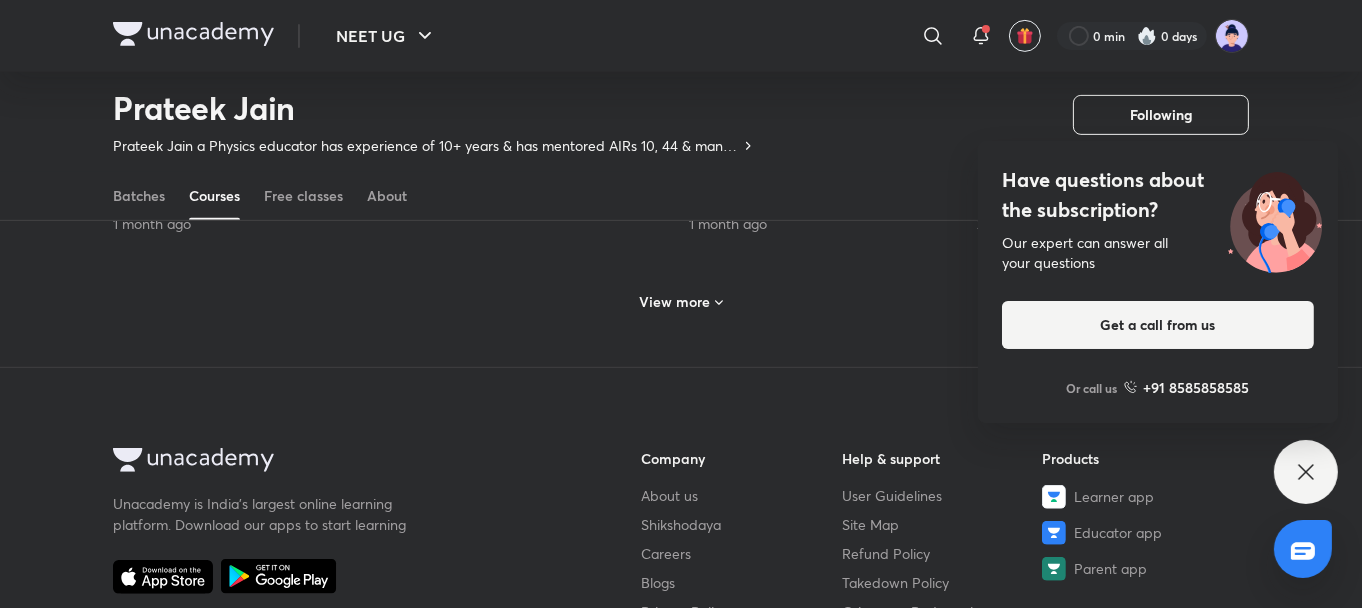 click on "View more" at bounding box center [675, 302] 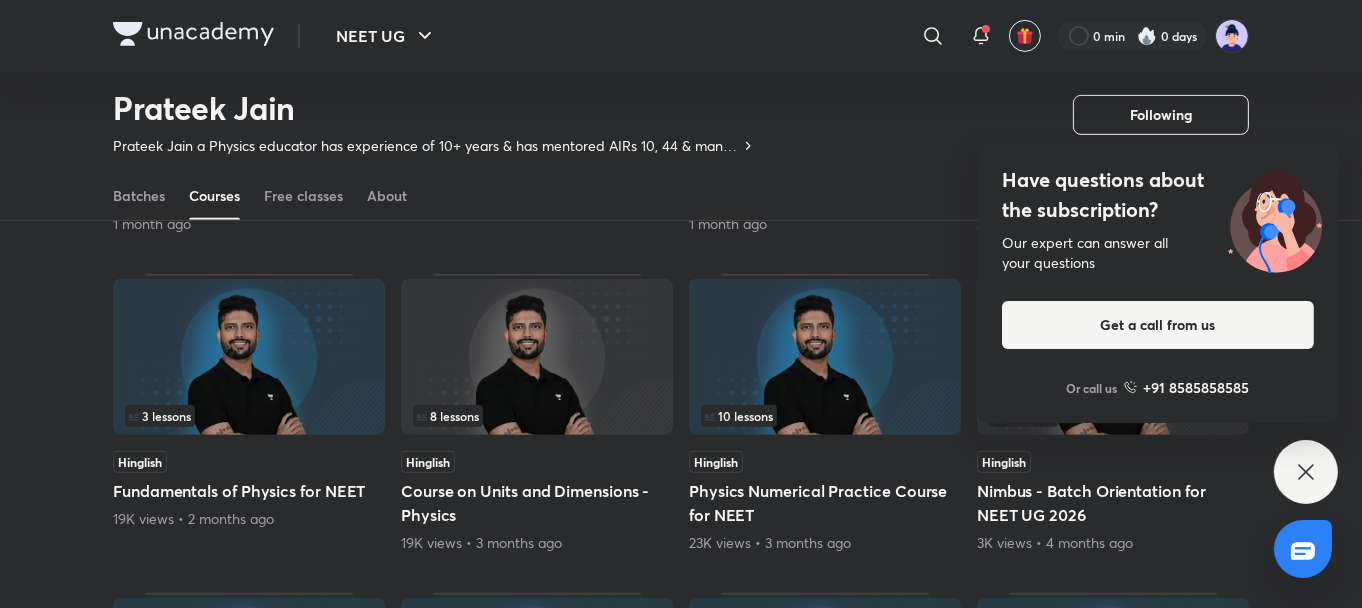 click 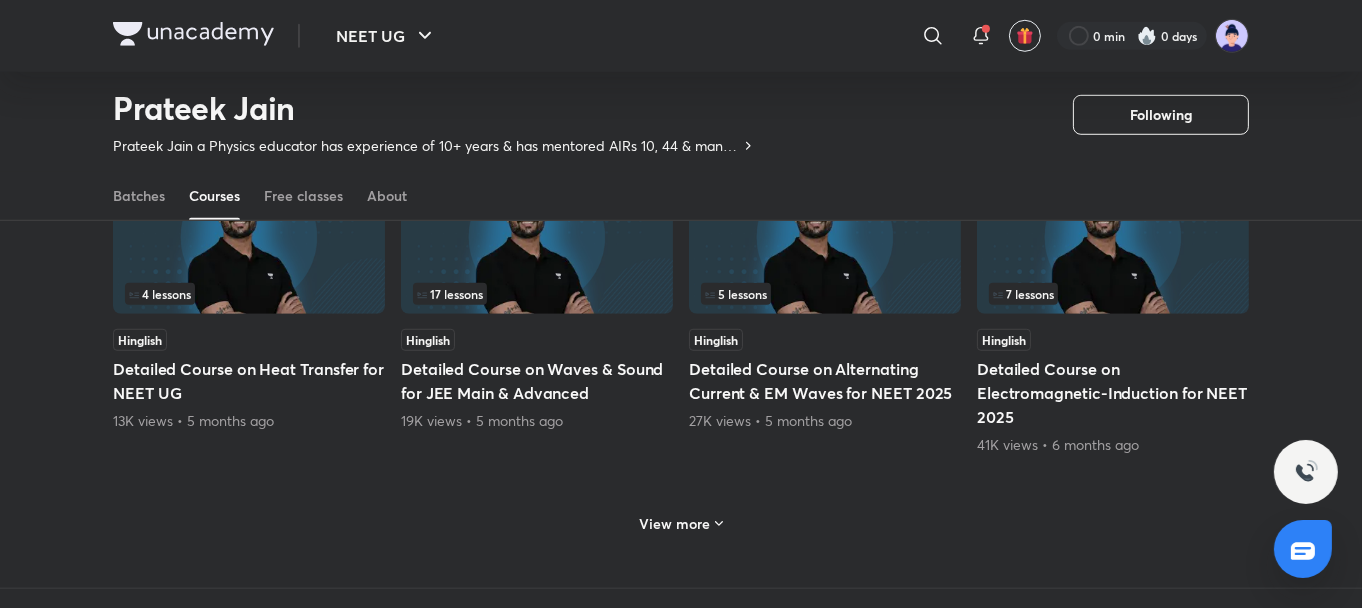 scroll, scrollTop: 1863, scrollLeft: 0, axis: vertical 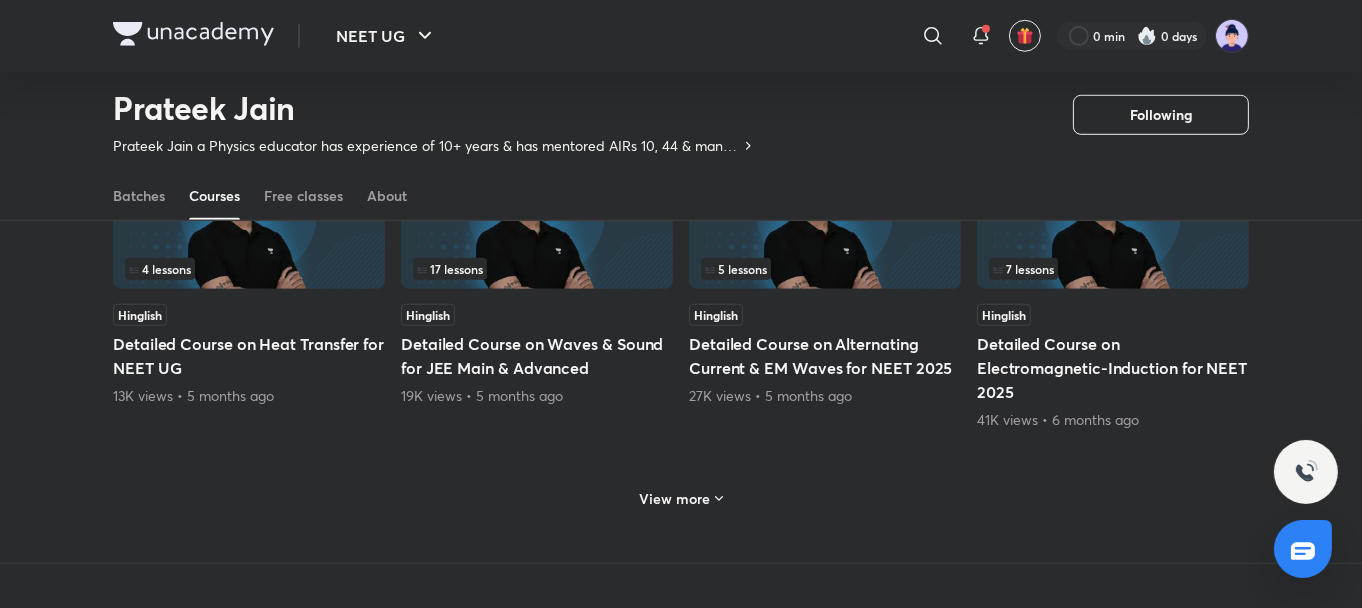 click on "View more" at bounding box center [675, 499] 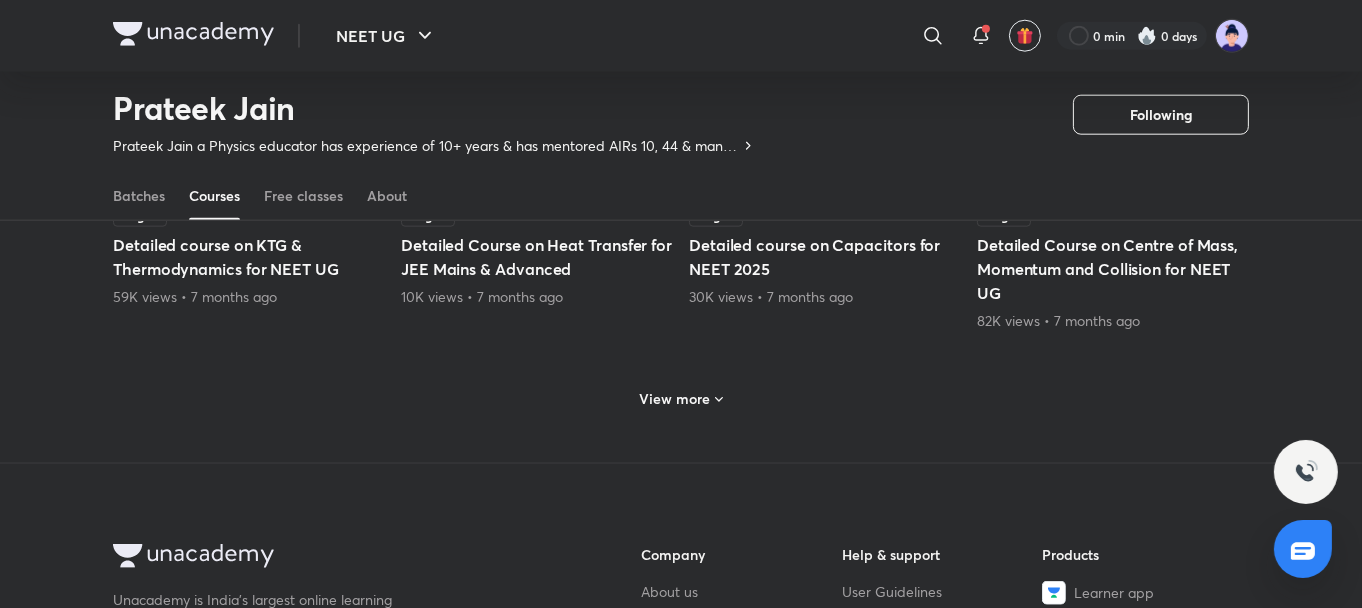 scroll, scrollTop: 3023, scrollLeft: 0, axis: vertical 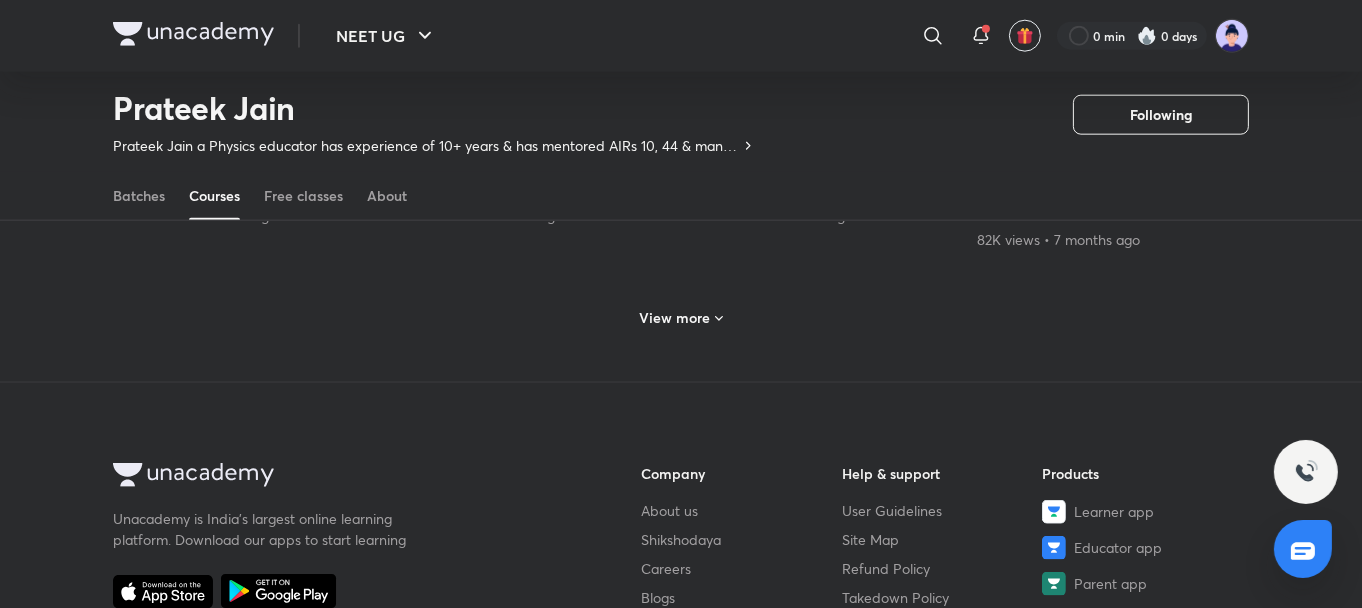 click on "View more" at bounding box center (681, 316) 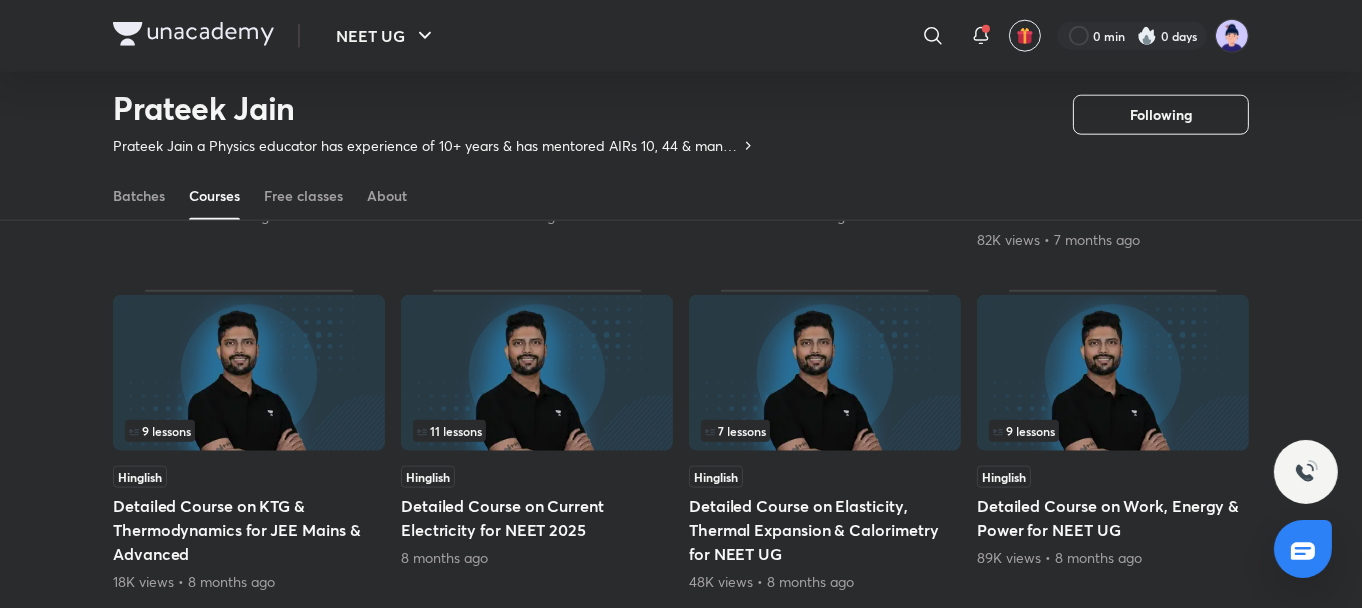 click at bounding box center (537, 373) 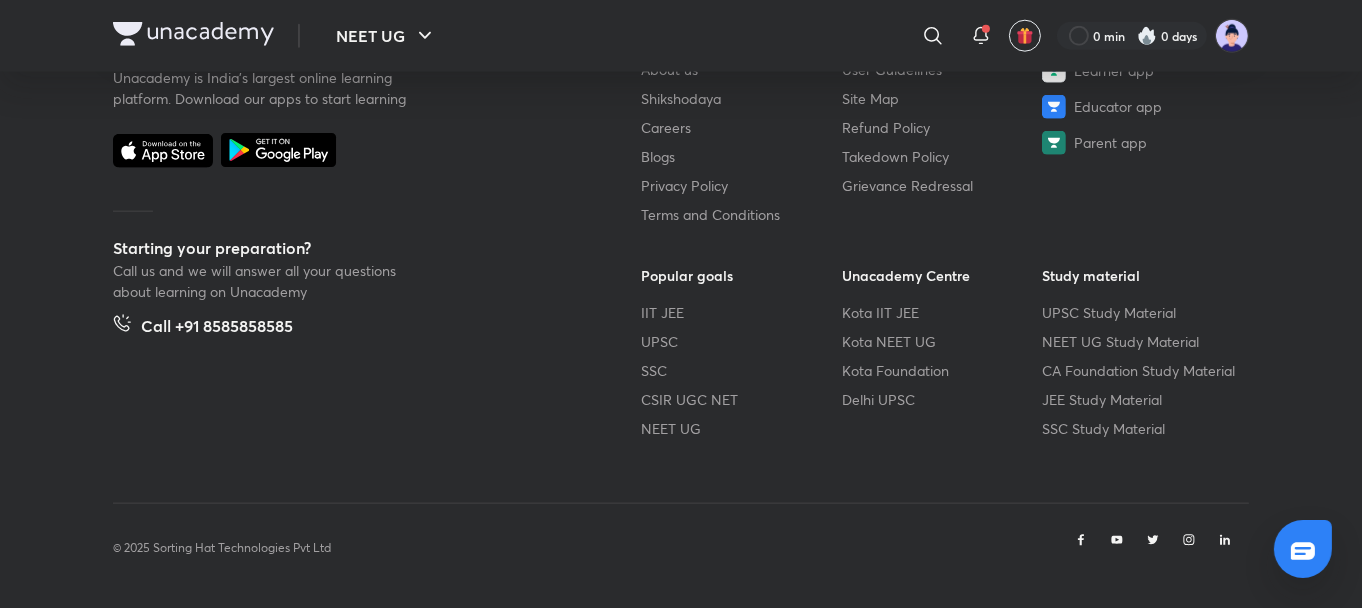 scroll, scrollTop: 0, scrollLeft: 0, axis: both 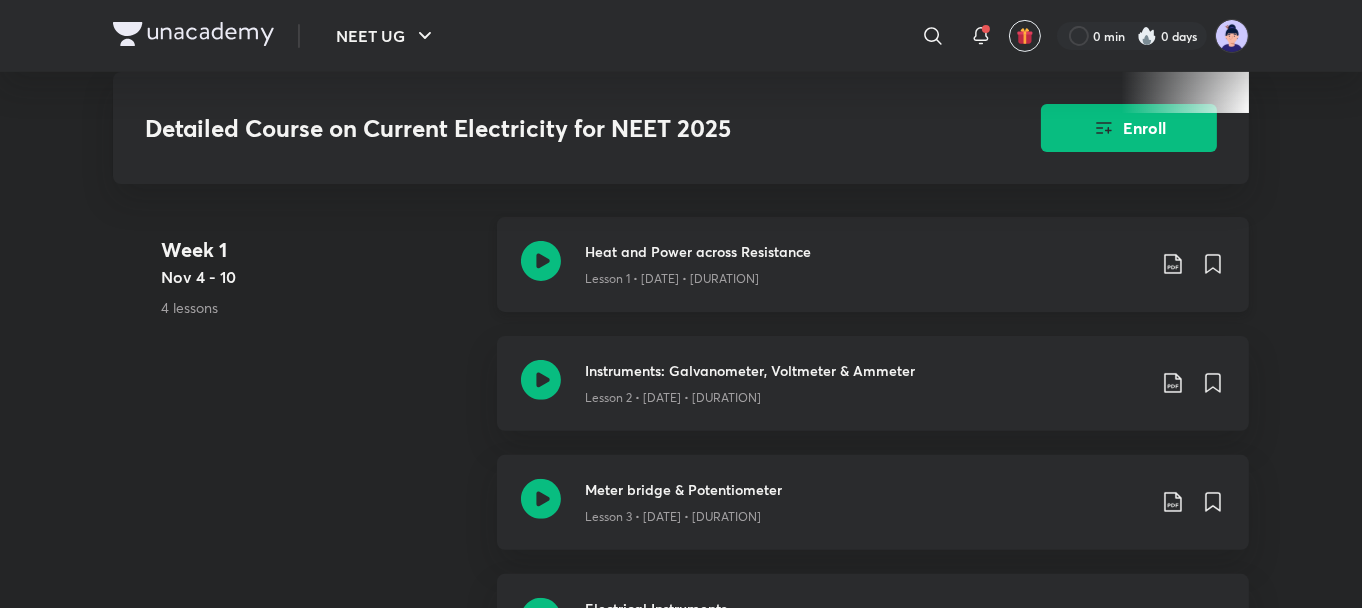 click 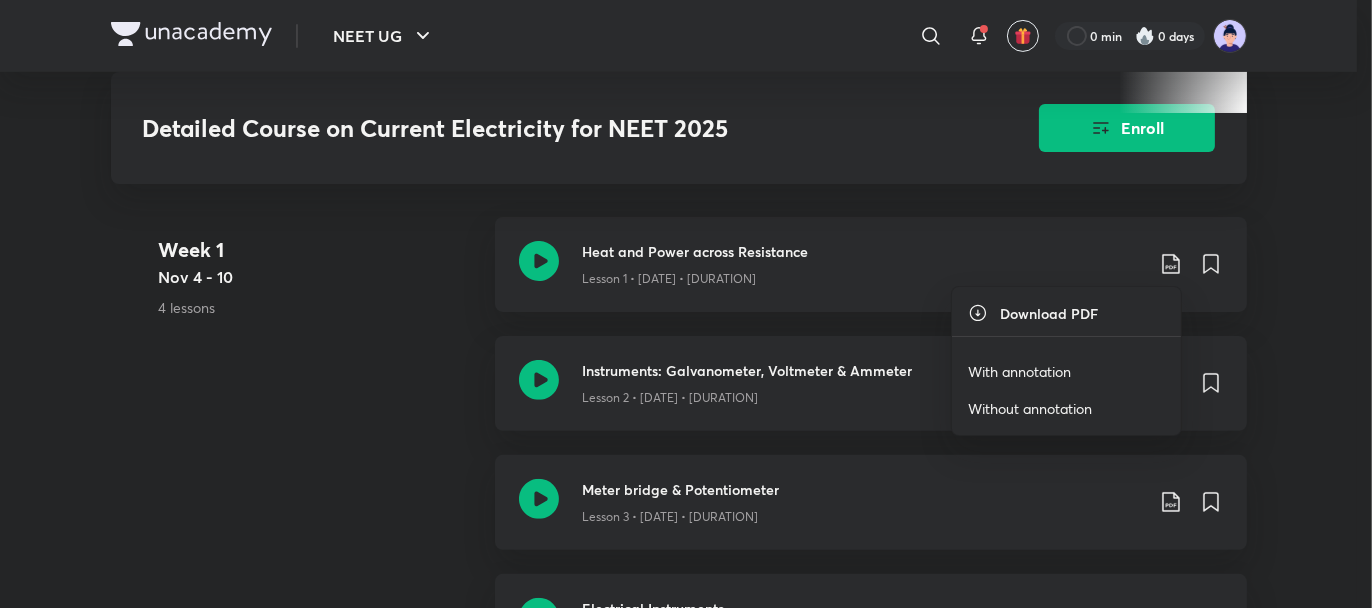 click on "With annotation" at bounding box center (1019, 371) 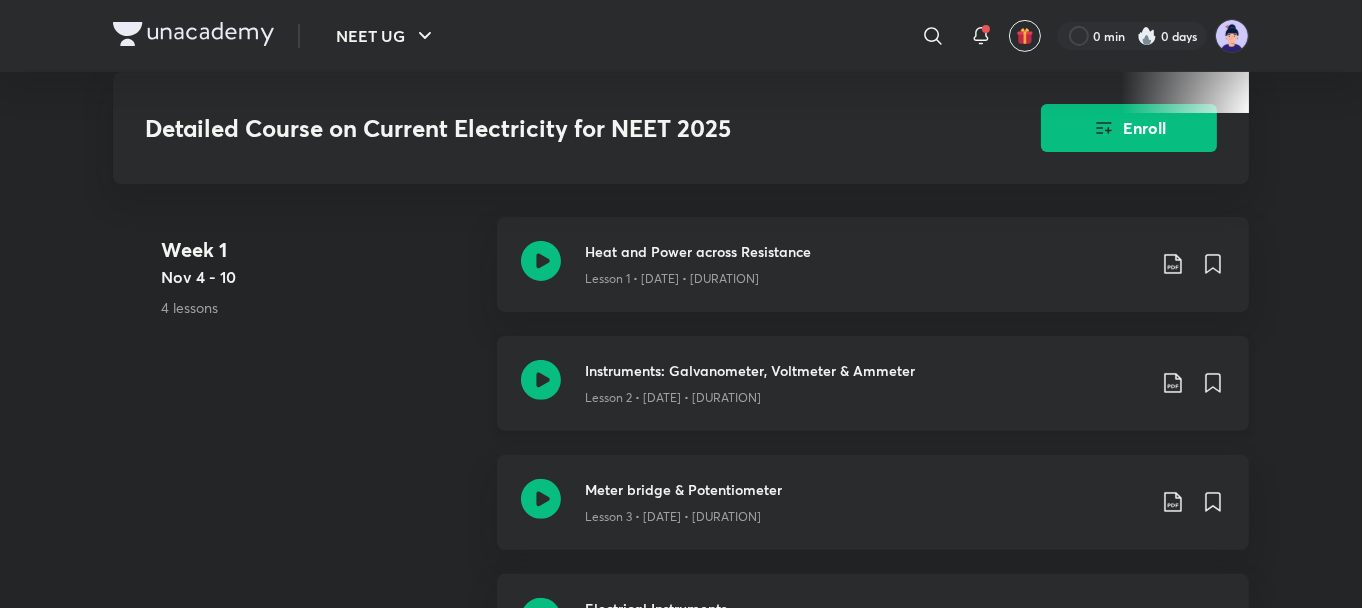 click 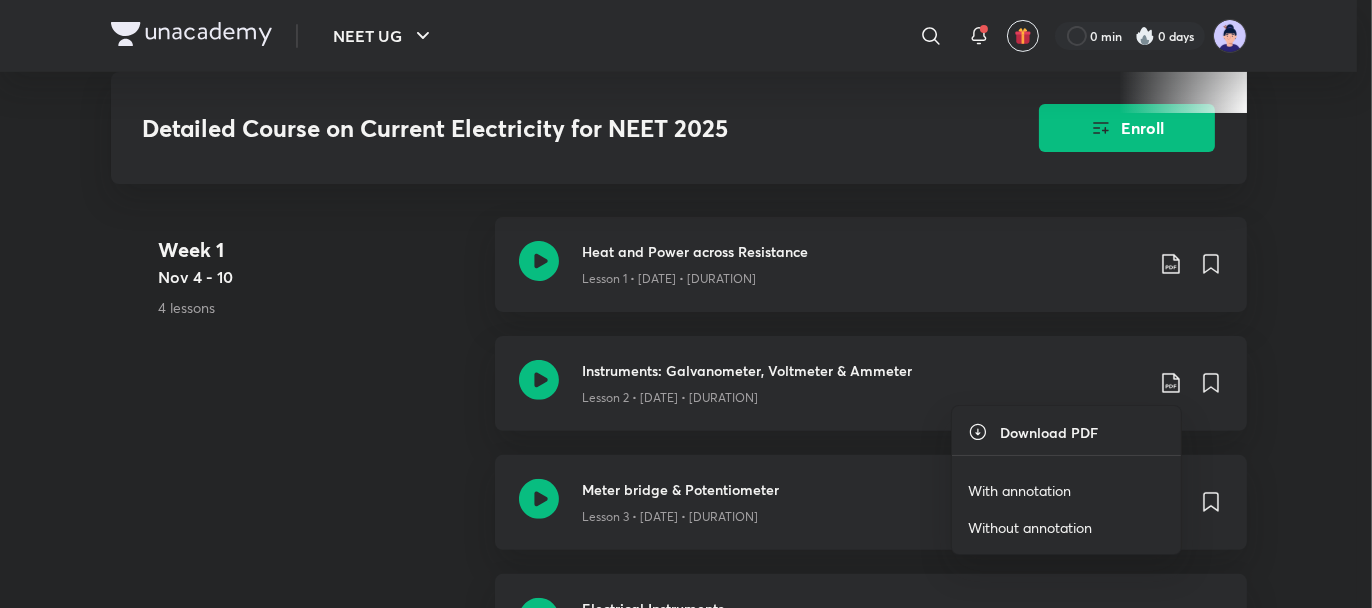 click on "With annotation" at bounding box center (1019, 490) 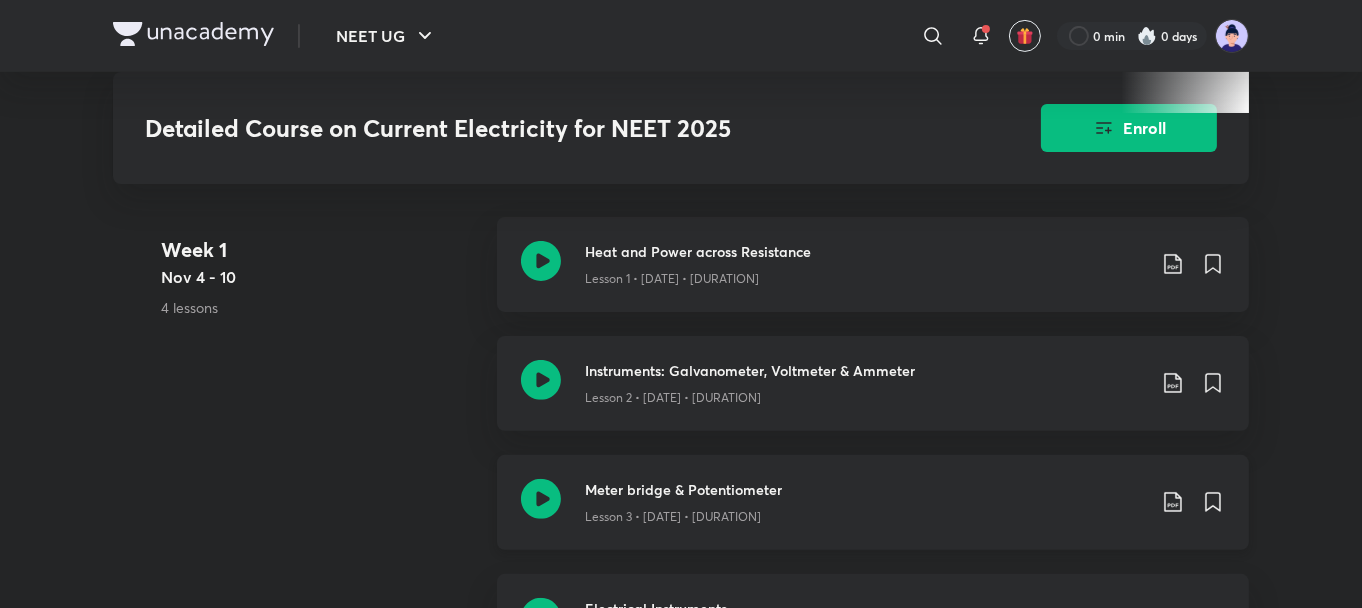 click 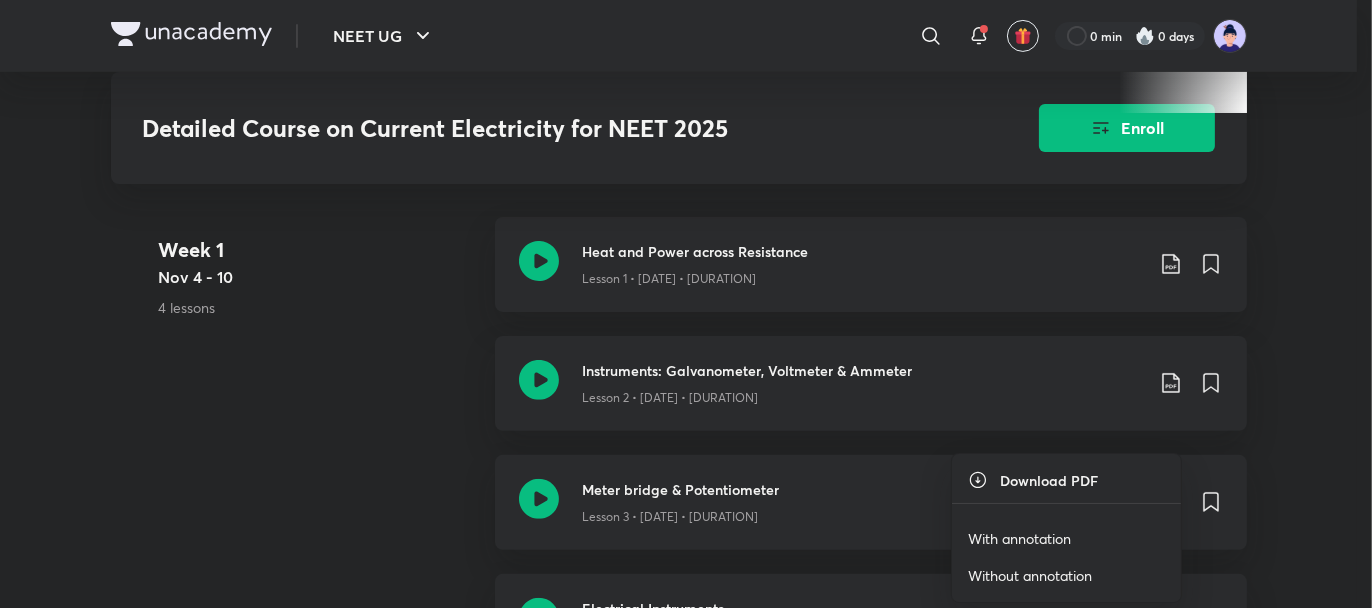 click on "With annotation" at bounding box center (1019, 538) 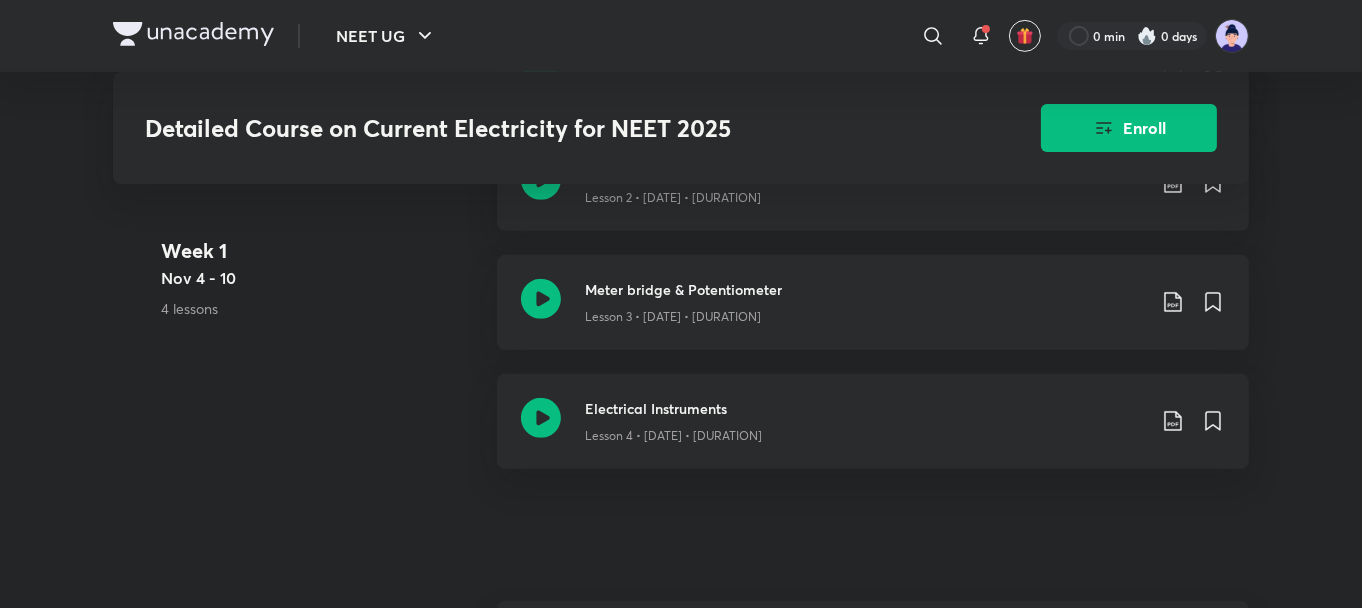 scroll, scrollTop: 1081, scrollLeft: 0, axis: vertical 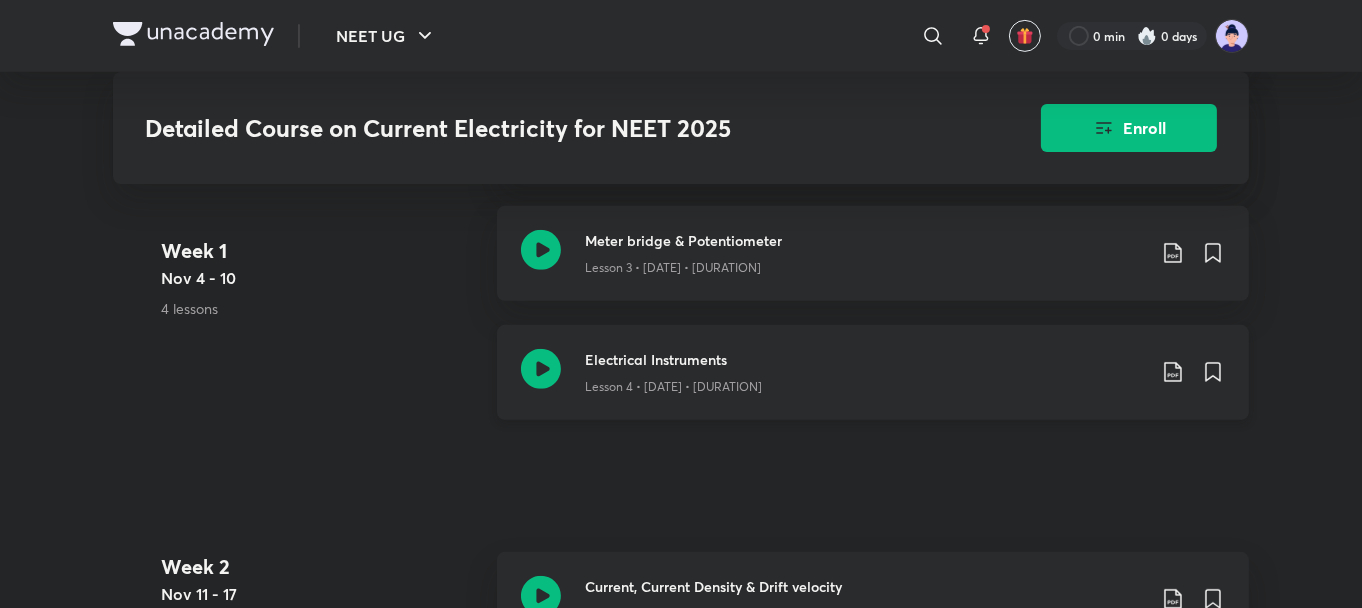 click 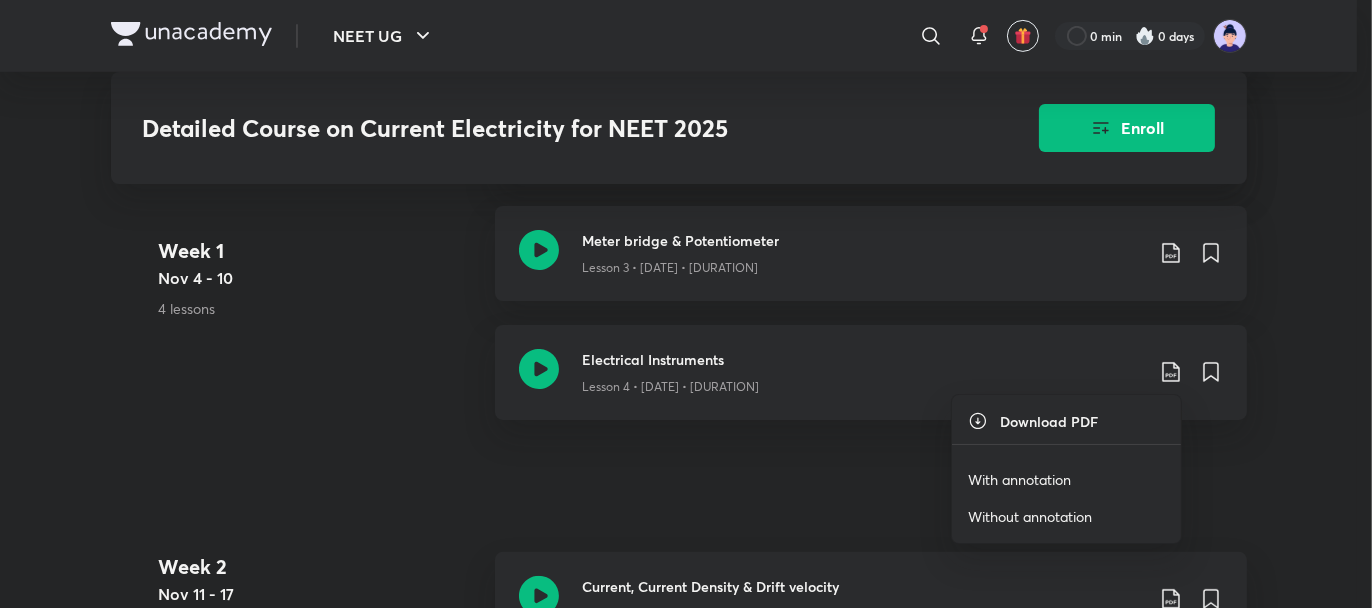 click on "With annotation" at bounding box center (1019, 479) 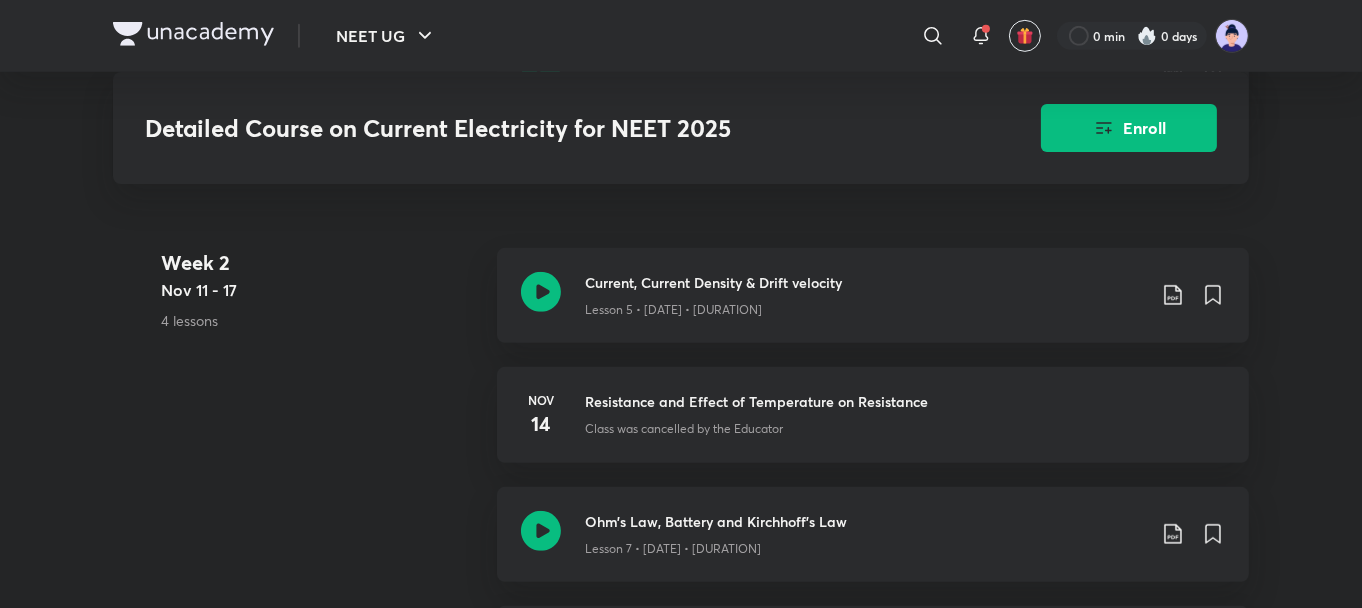 scroll, scrollTop: 1391, scrollLeft: 0, axis: vertical 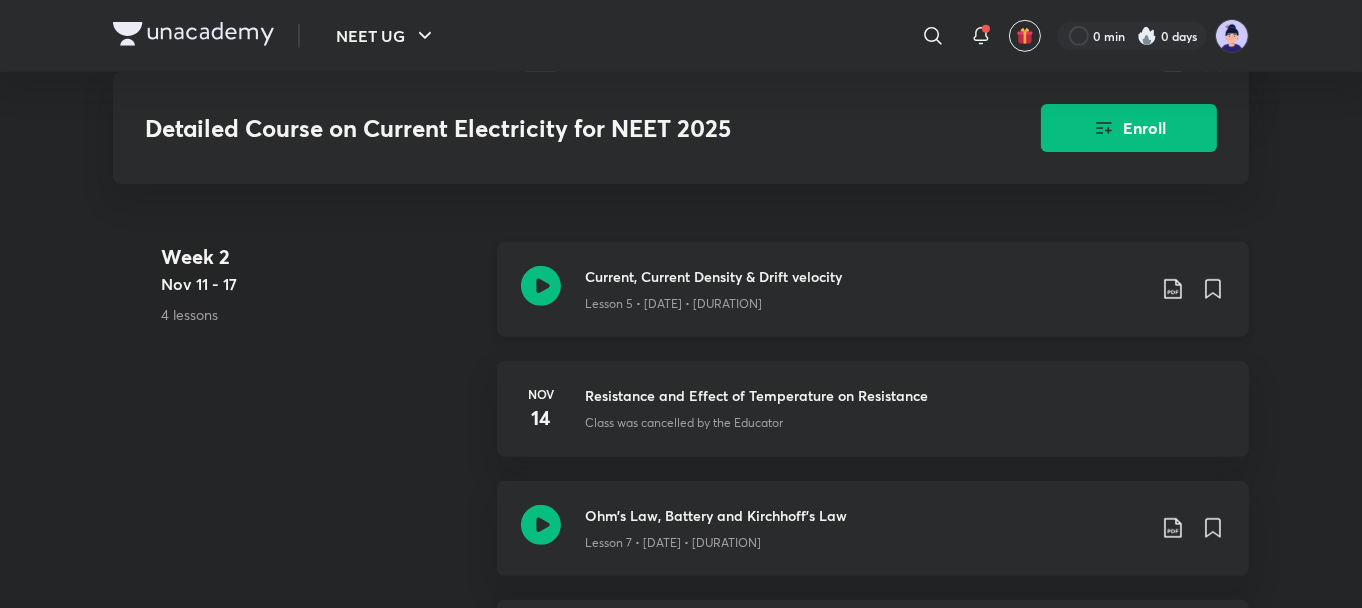 click 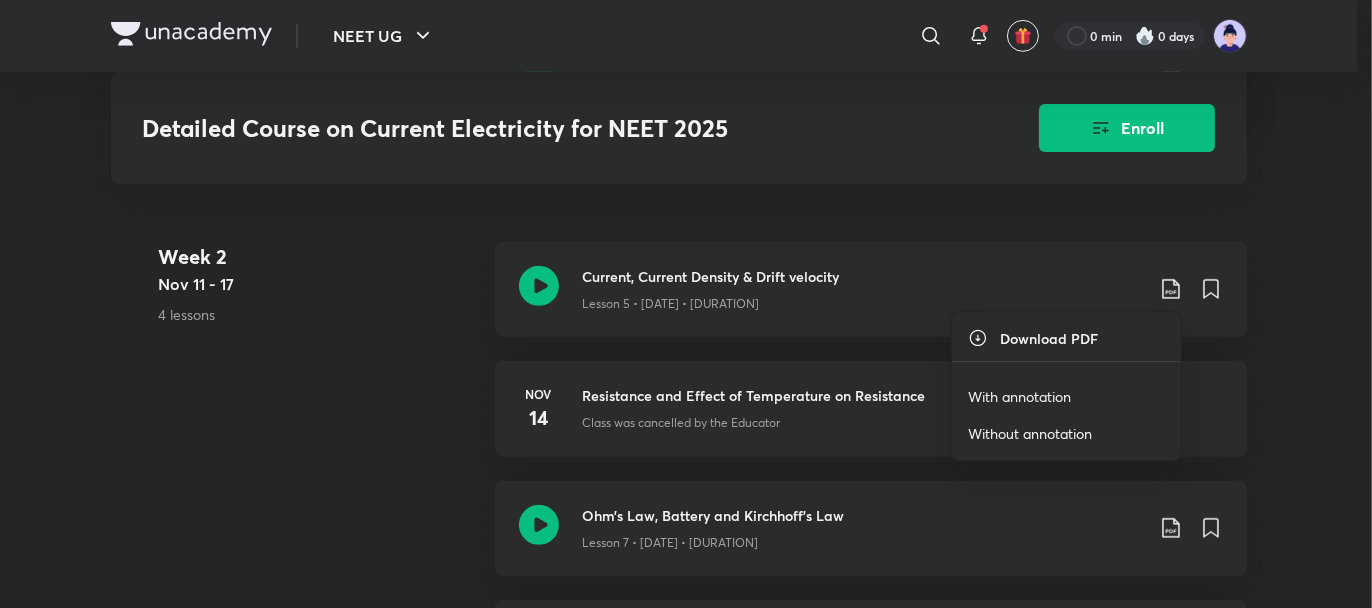 click on "With annotation" at bounding box center (1019, 396) 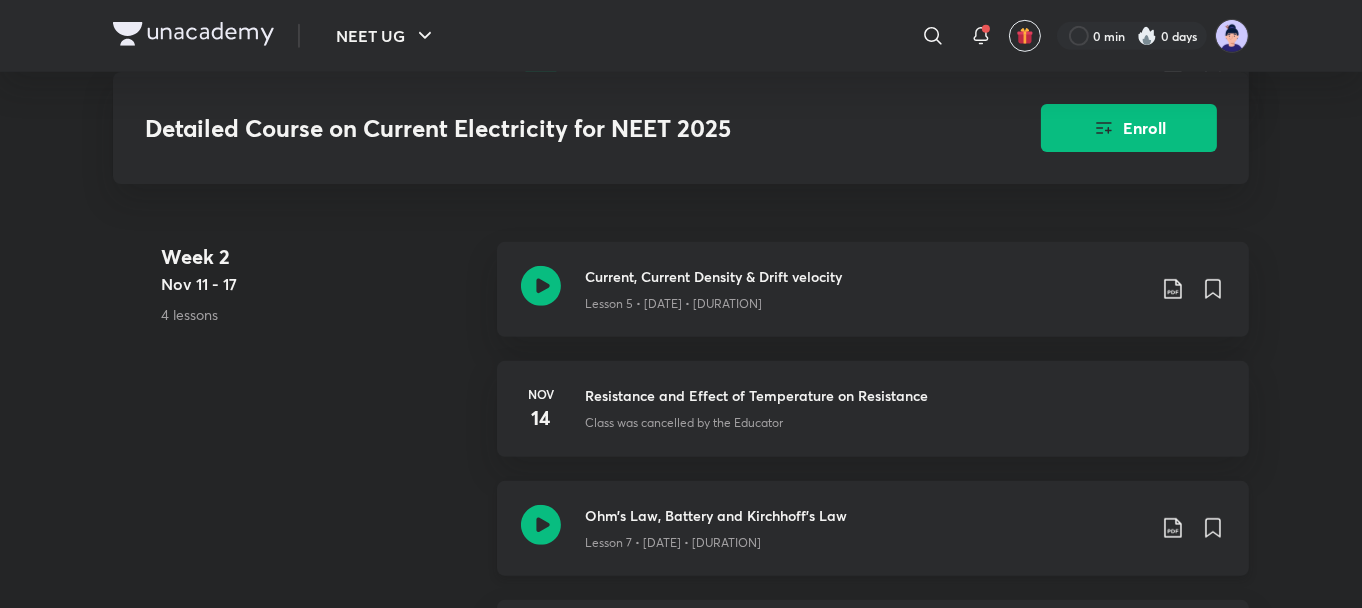 click 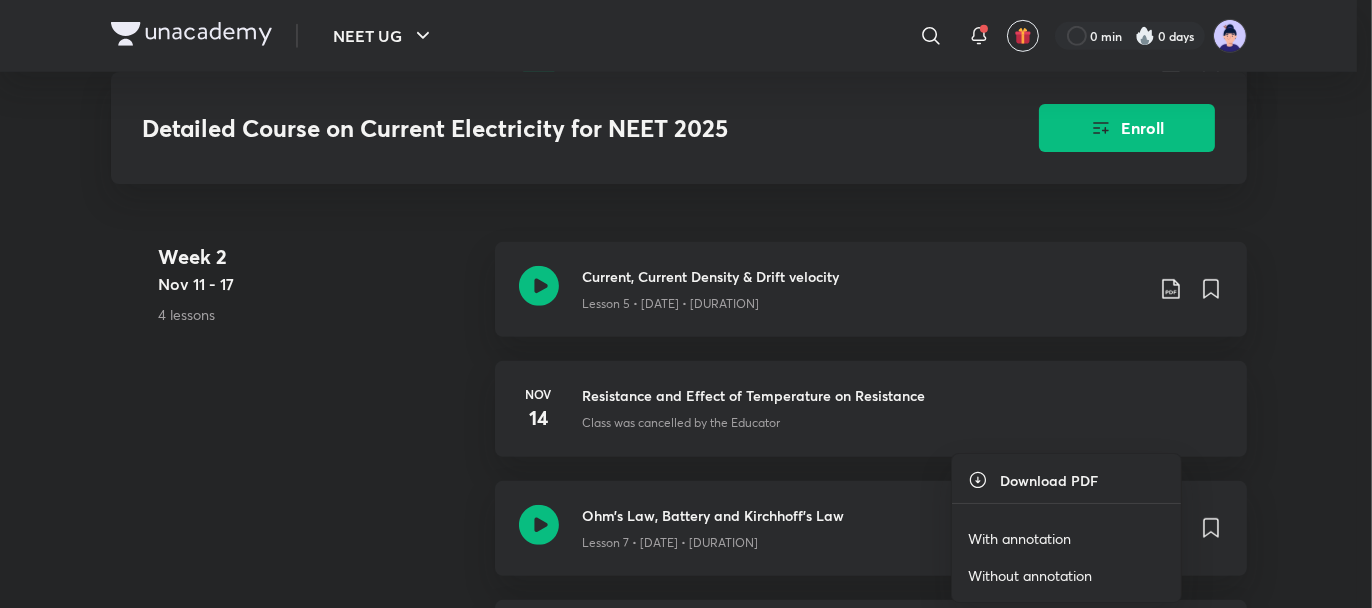 click on "With annotation" at bounding box center (1066, 538) 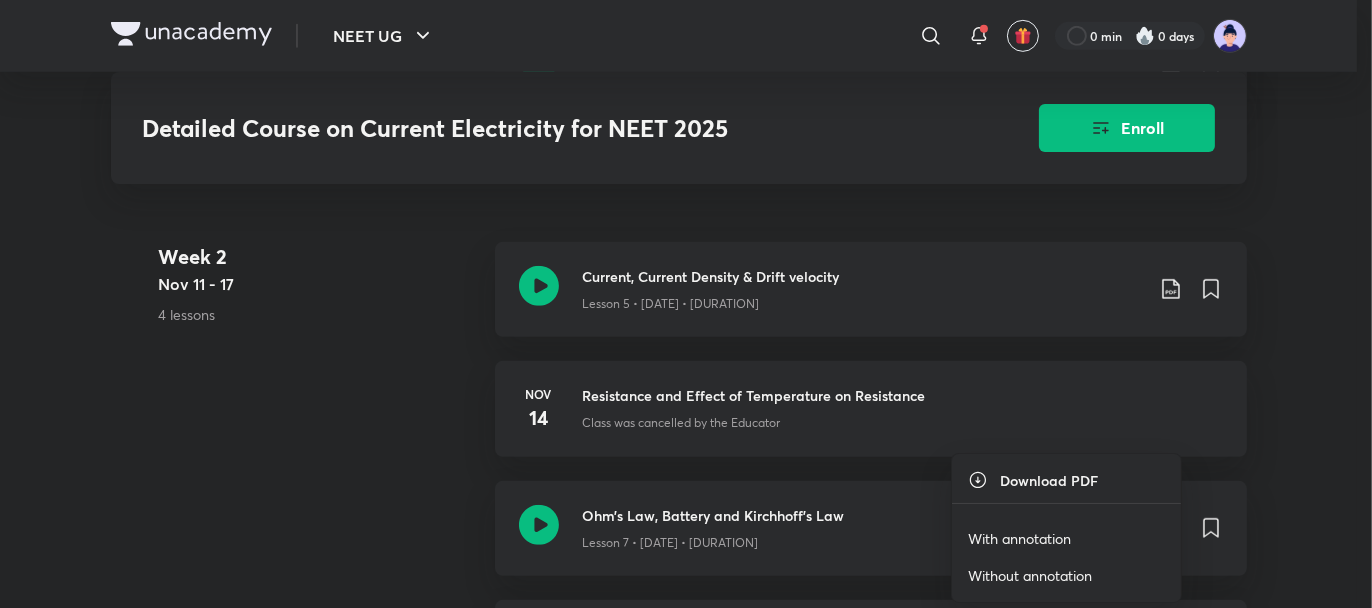 click on "With annotation" at bounding box center [1019, 538] 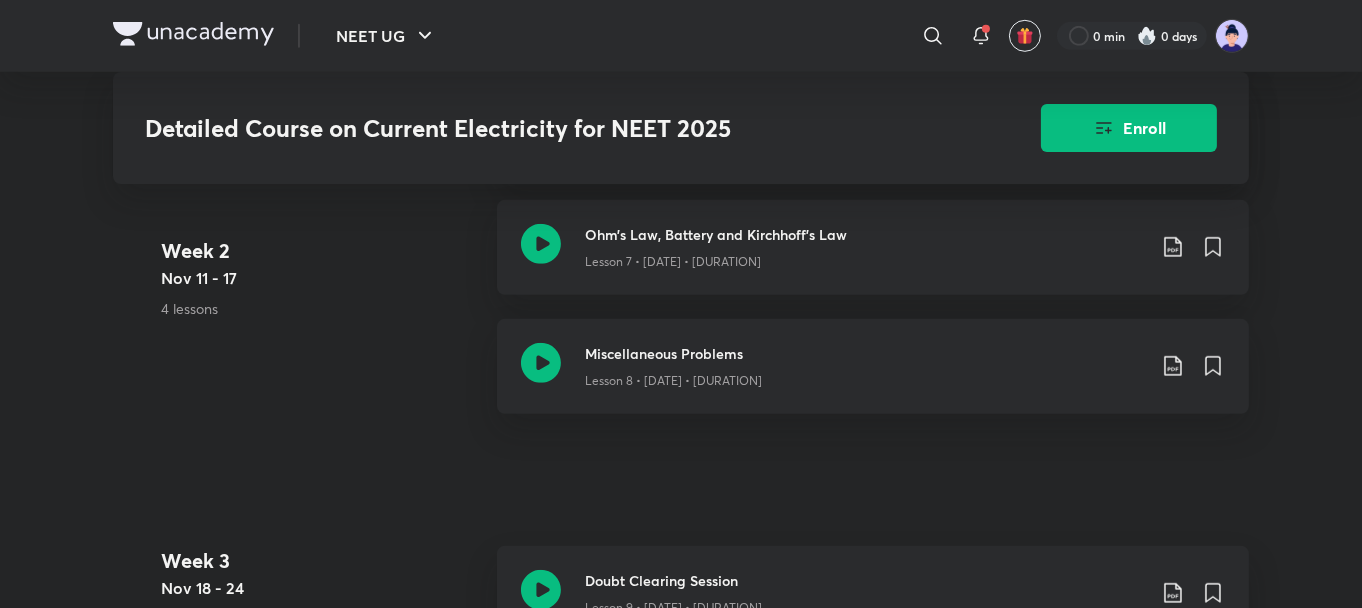scroll, scrollTop: 1691, scrollLeft: 0, axis: vertical 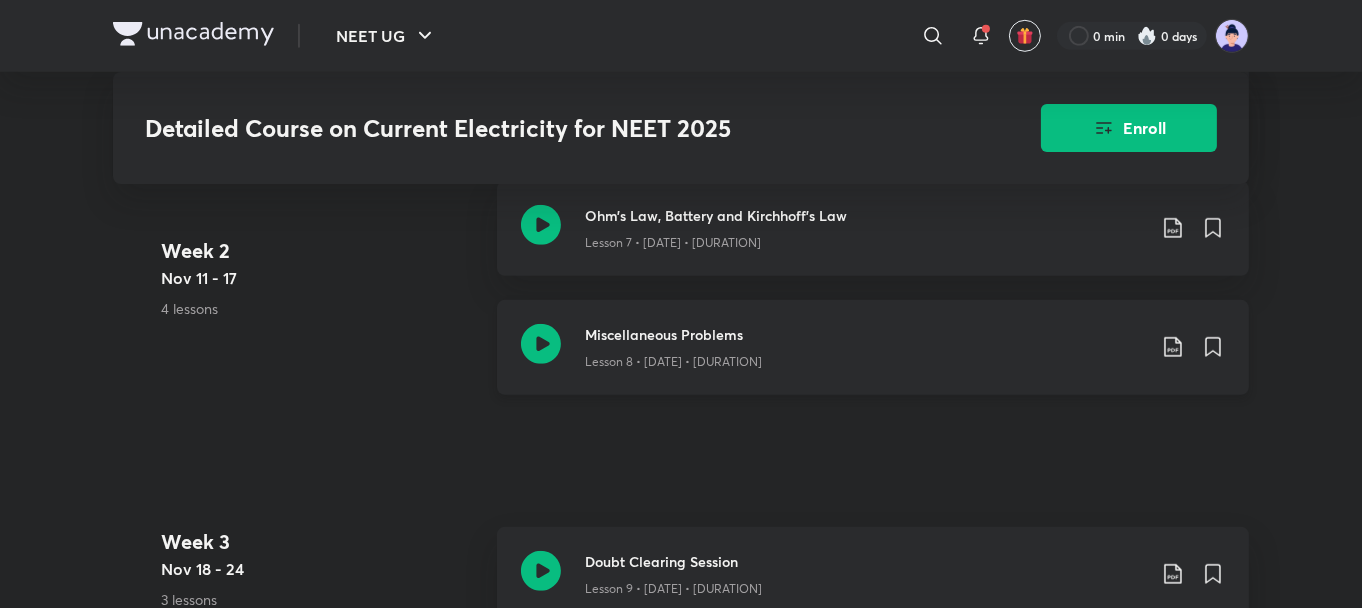 click 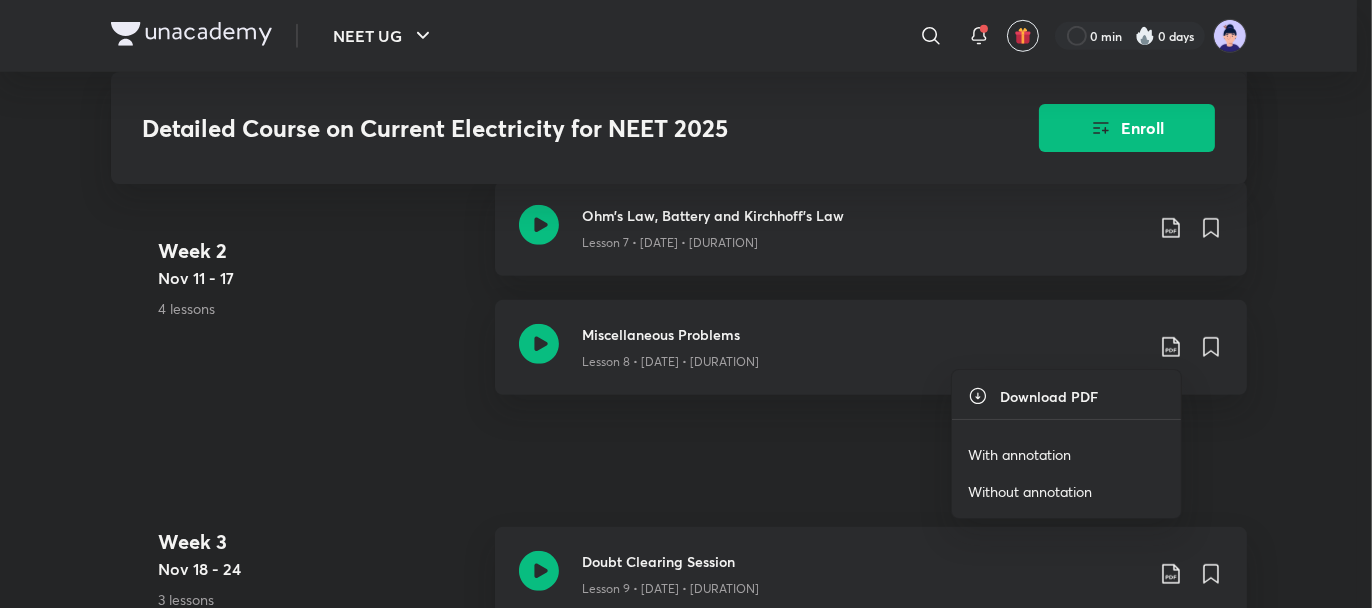 click on "With annotation" at bounding box center [1019, 454] 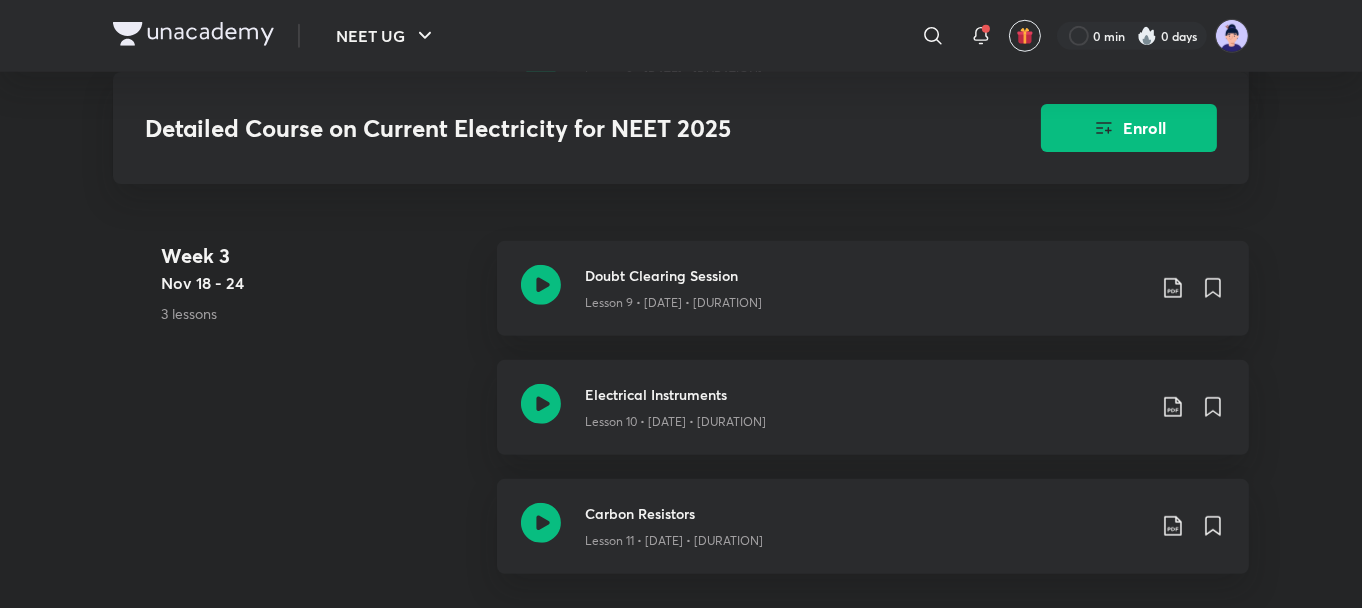 scroll, scrollTop: 1986, scrollLeft: 0, axis: vertical 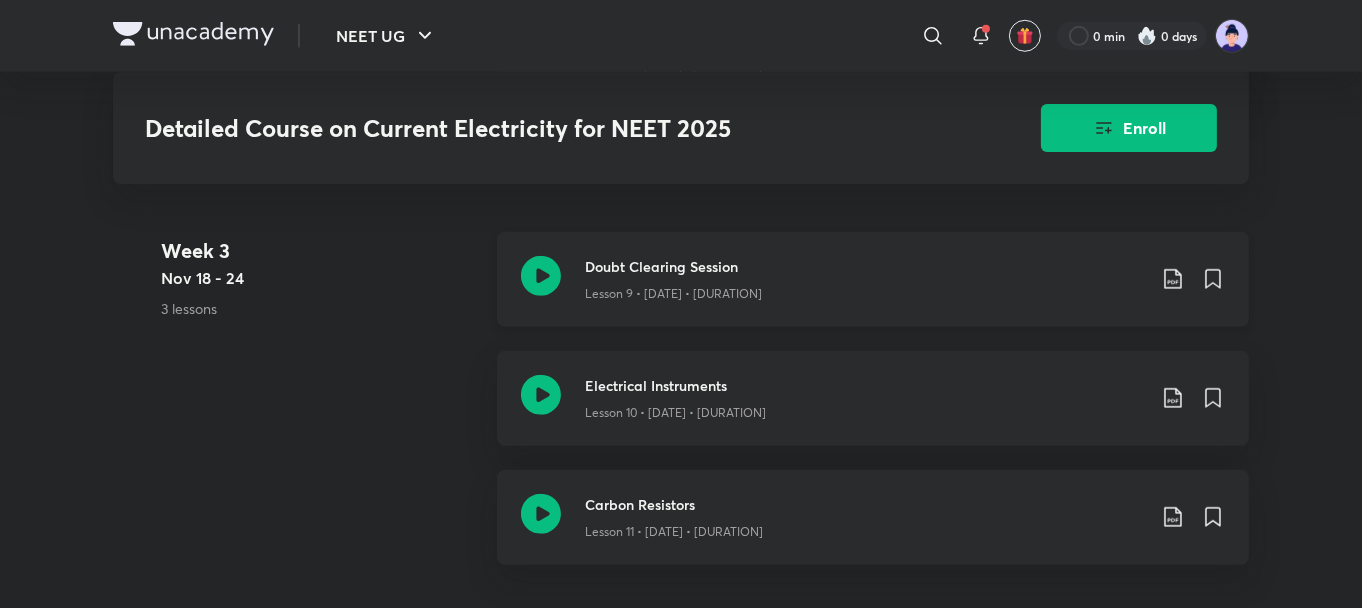 click 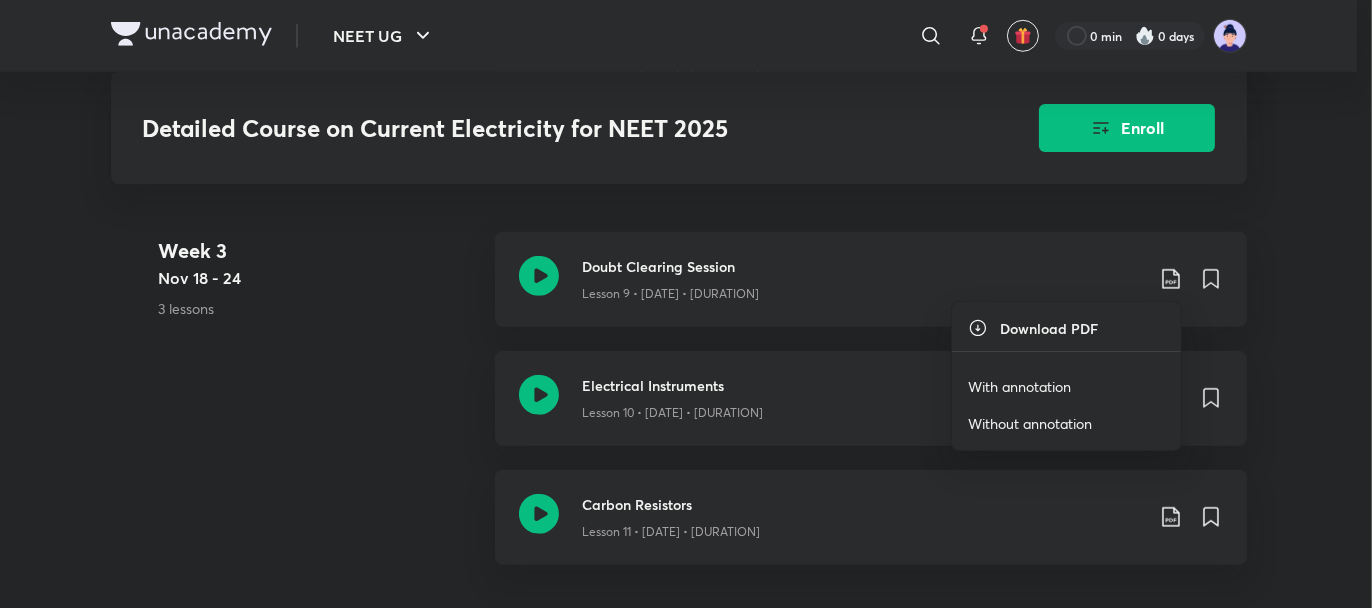 click on "With annotation" at bounding box center [1019, 386] 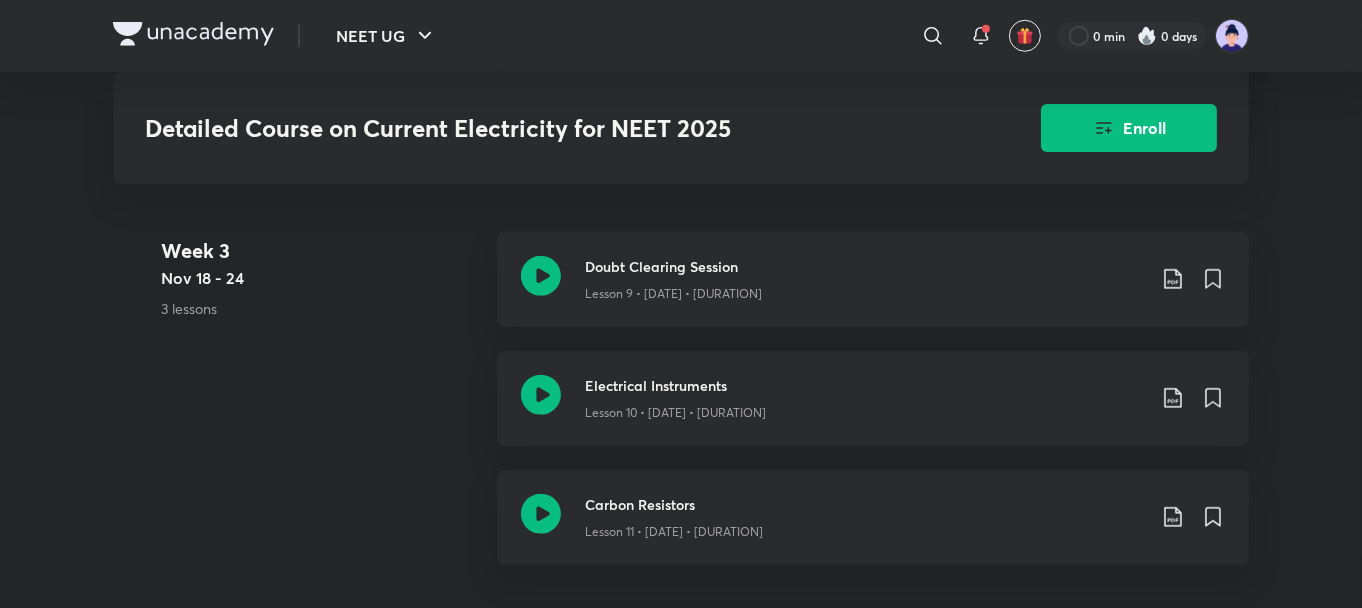 click on "NEET UG ​ 0 min 0 days Detailed Course on Current Electricity for NEET 2025 Enroll NEET UG Plus Syllabus Physics Hinglish Detailed Course on Current Electricity for NEET 2025 [FIRST] [LAST] In this course, [FIRST] [LAST] will cover the topic of Current ELectricity. It will be helpful for the aspirants preparing for NEET UG. He will also cover all the Previous Year Questions of NEET. The sessions will... Read more Ended on [DATE] [DATE] - [DATE] [NUMBER] lessons [NUMBER] quiz 0 practices 0 questions by educators Enroll Demo classes Watch free classes by the educators of this batch 1.1K Hindi Strategy & College Overview NEET 2026 - 1 year Honest plan to secure 180/180 in Physics [FIRST] [LAST] [DATE] • [DURATION] 1.1K Hindi Strategy & College Overview Study with me for NEET [FIRST] [LAST] [DATE] • [DURATION] 1.1K Hindi Strategy & College Overview Right way to study physics & score 160+ in NEET 2026 [FIRST] [LAST] [DATE] • [DURATION] 1.9K Hindi Strategy & College Overview Audio call with [FIRST] [LAST] Sir | Q&A Session for NEET" at bounding box center (681, -50) 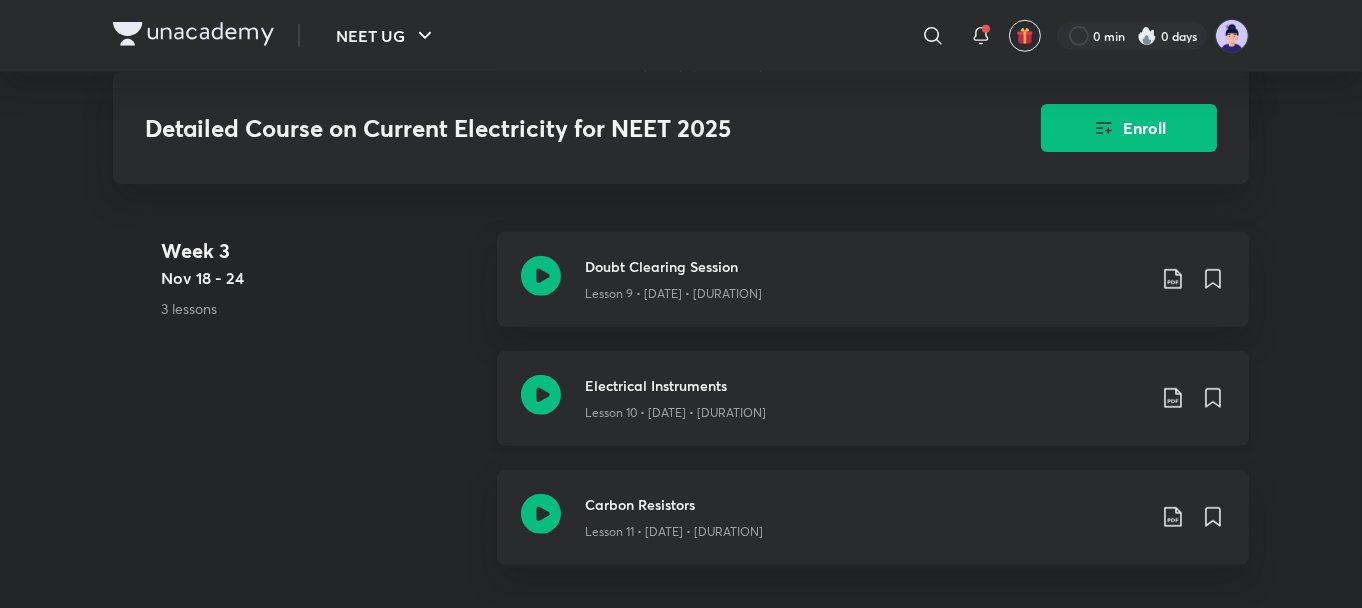 click 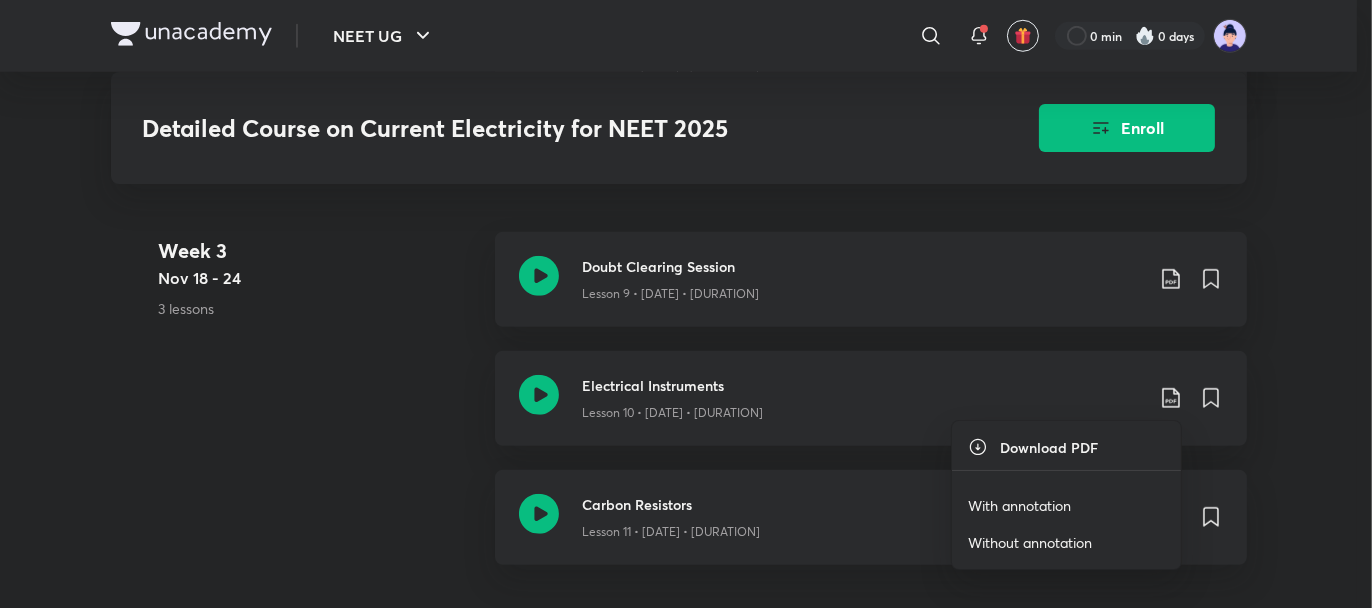 click on "With annotation" at bounding box center [1019, 505] 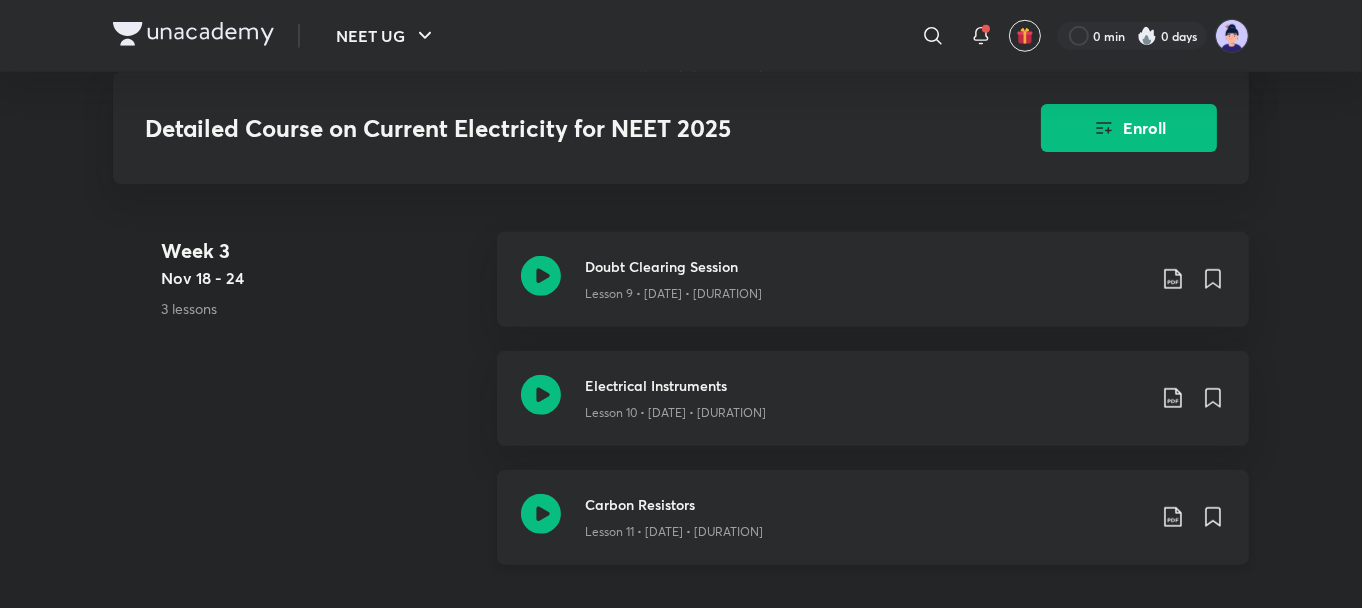 click 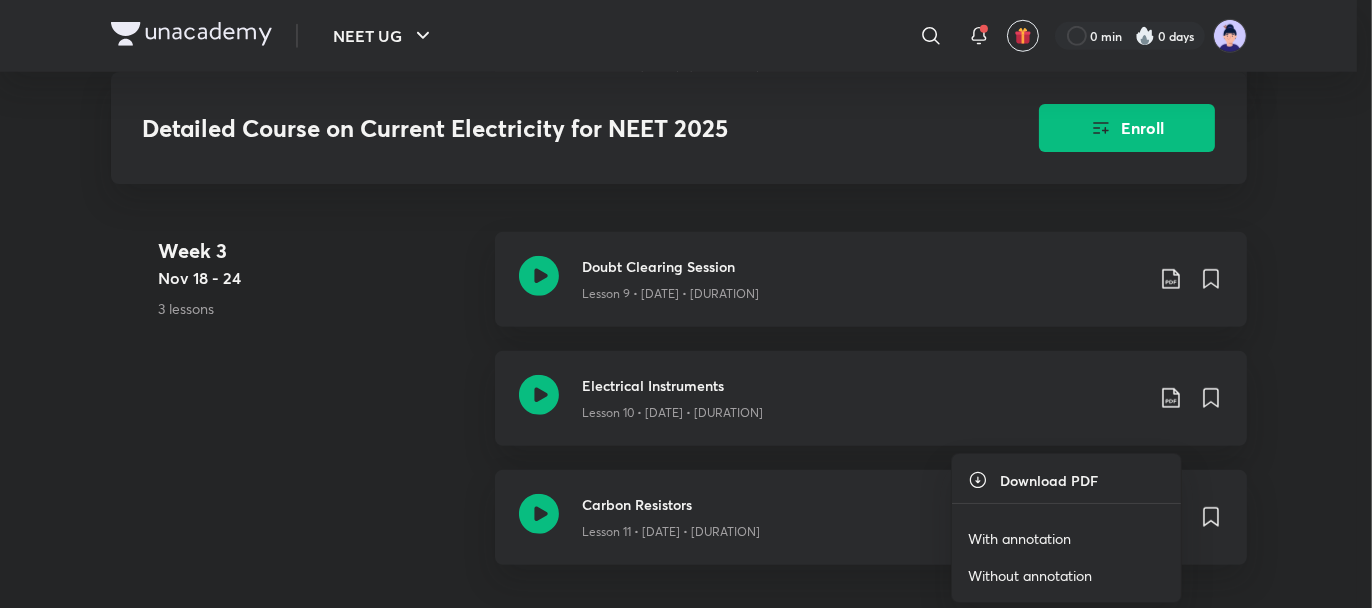 click on "With annotation" at bounding box center [1066, 538] 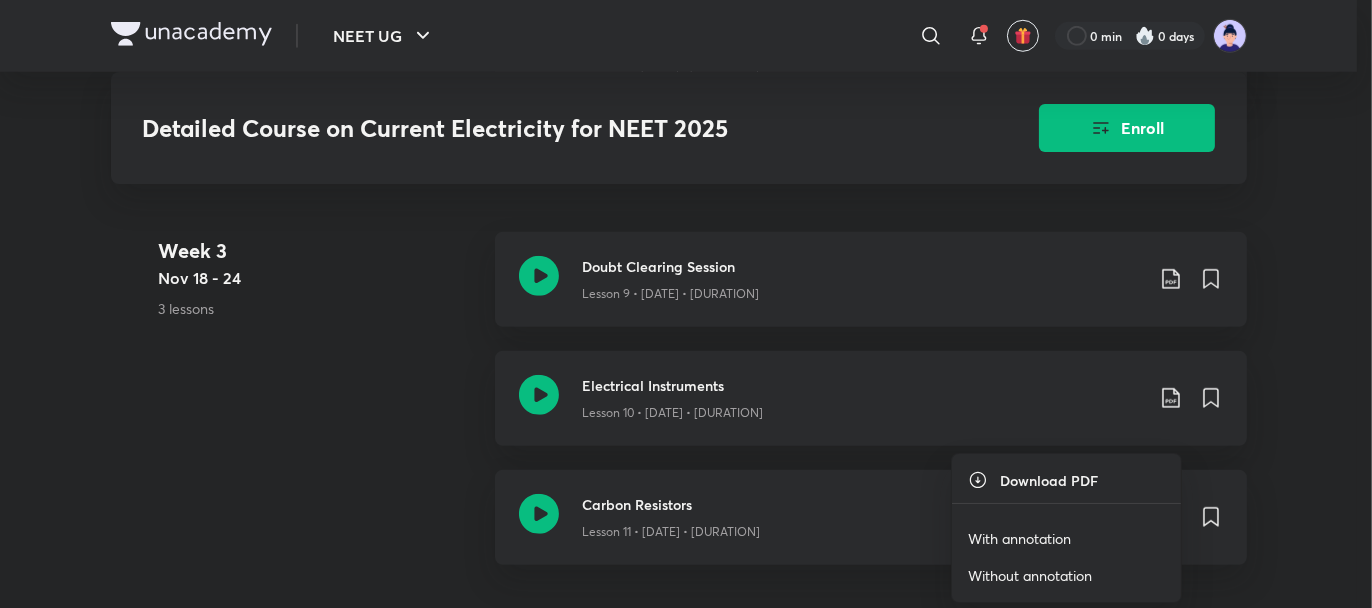 click on "With annotation" at bounding box center (1019, 538) 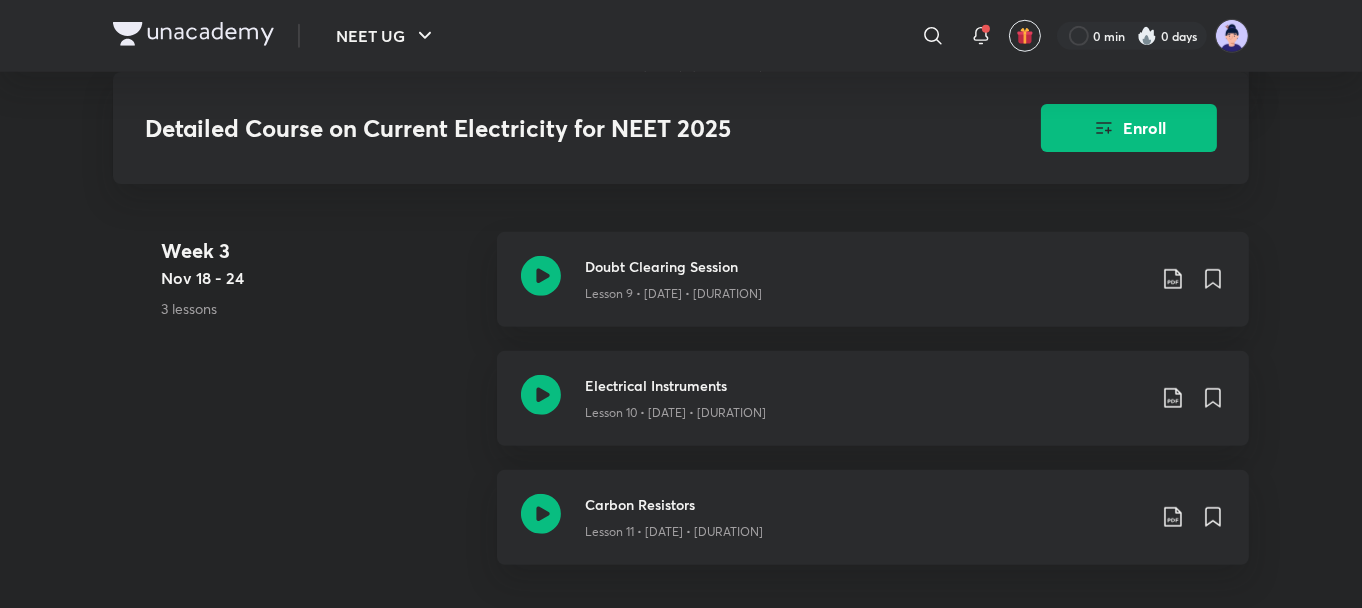 click on "Nov 18 - 24" at bounding box center [321, 277] 